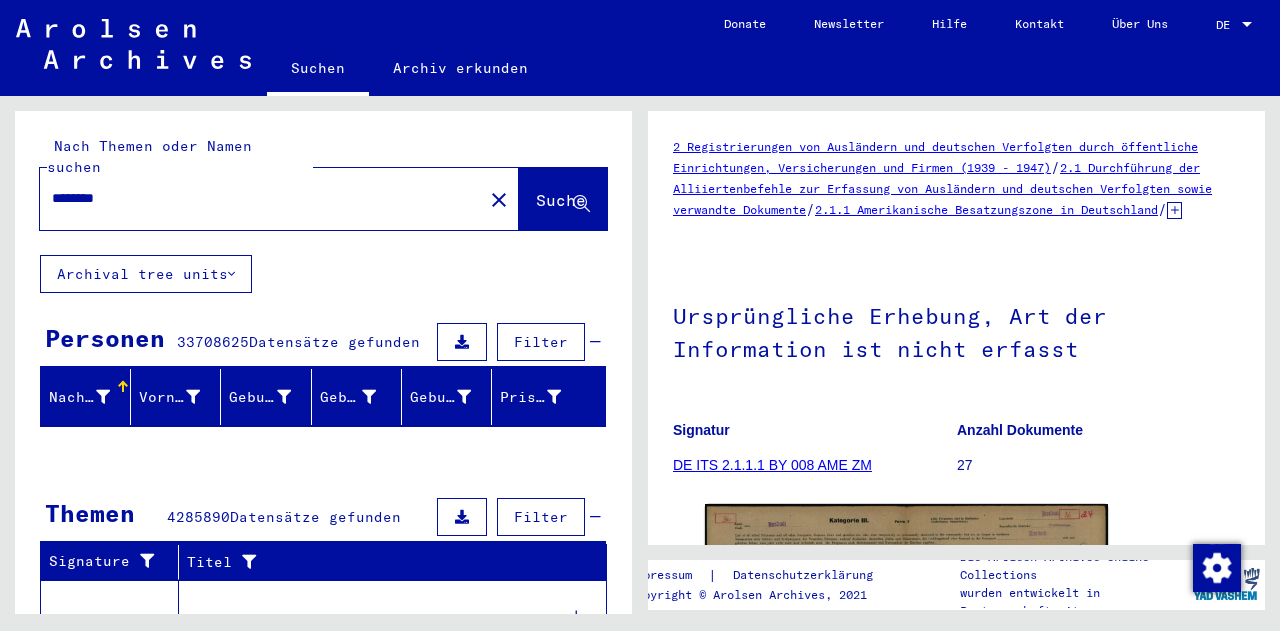 scroll, scrollTop: 0, scrollLeft: 0, axis: both 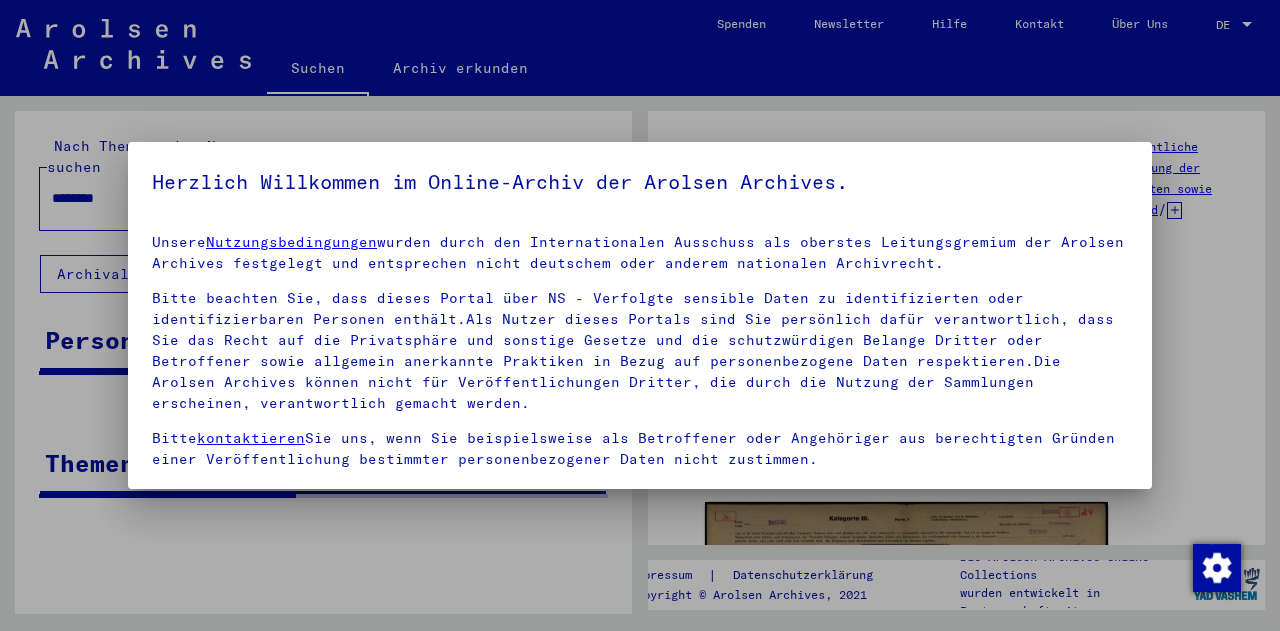 click at bounding box center [640, 315] 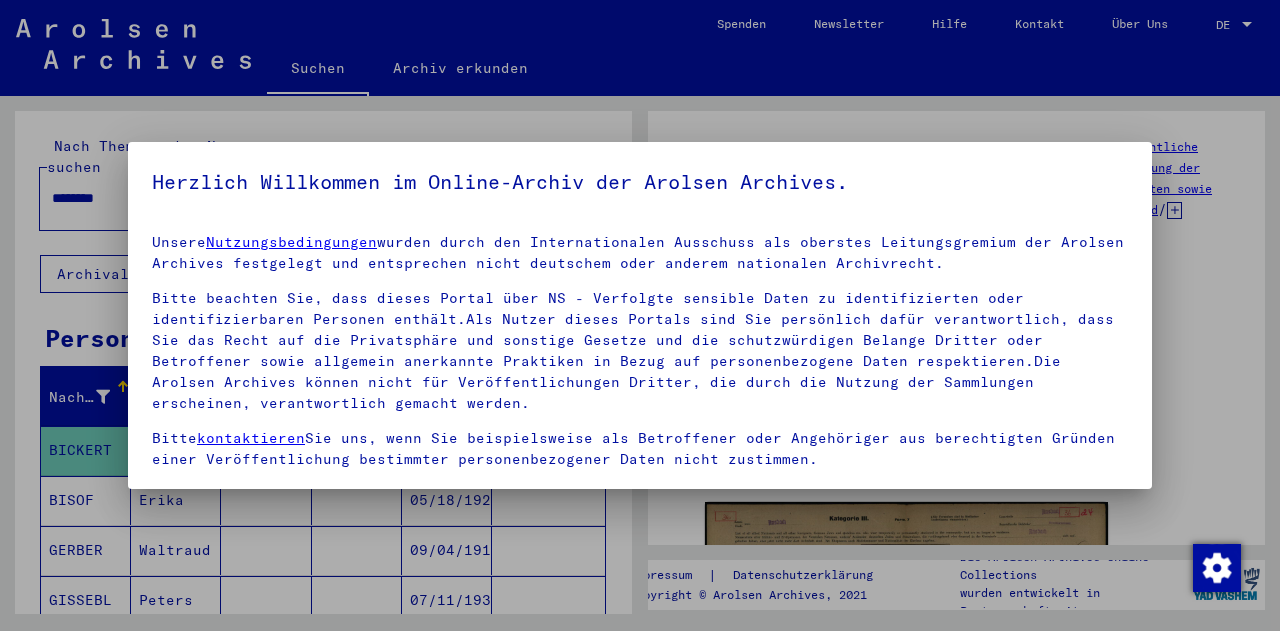 scroll, scrollTop: 134, scrollLeft: 0, axis: vertical 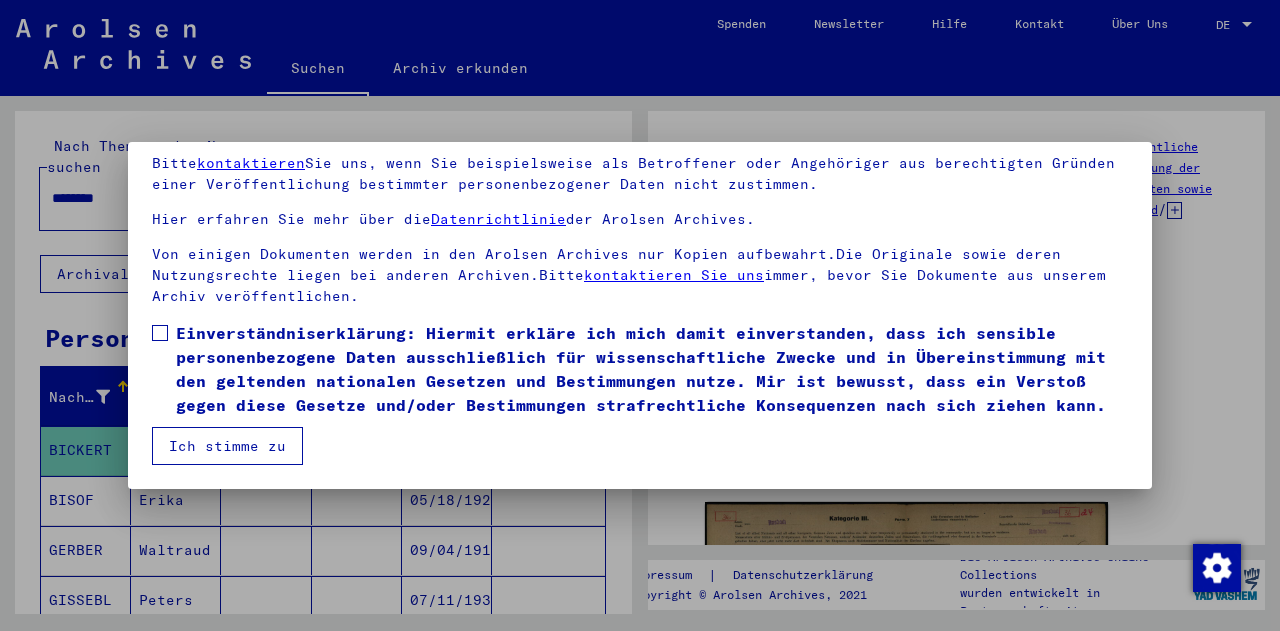 click at bounding box center (160, 333) 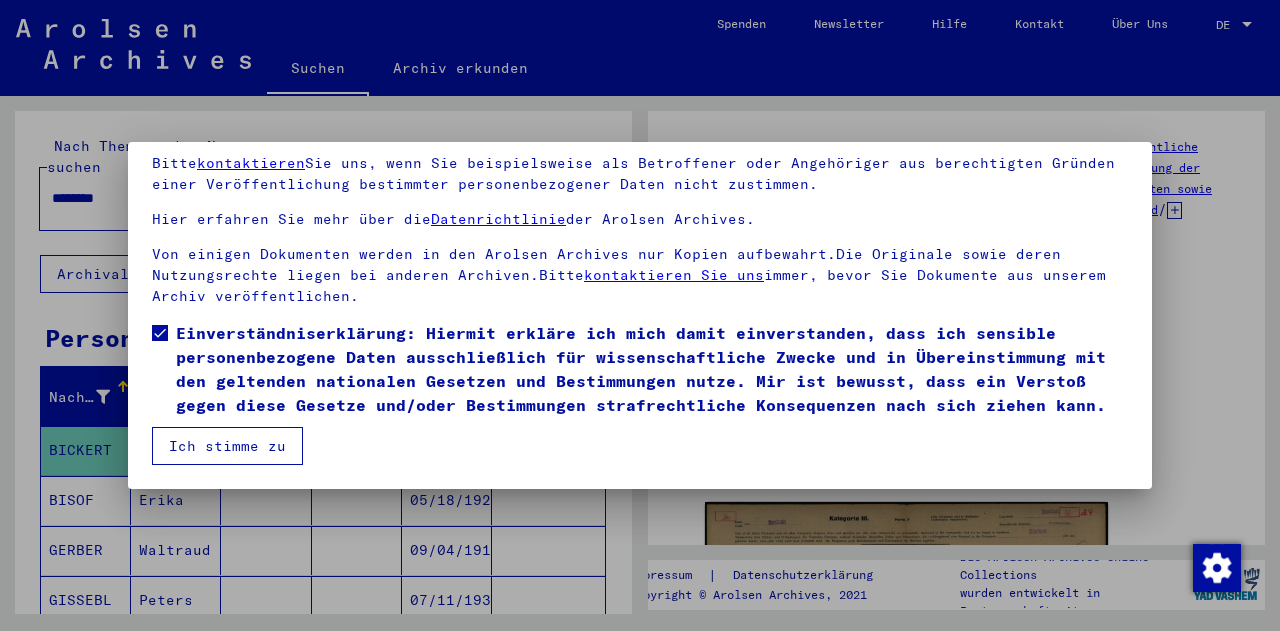 click on "Ich stimme zu" at bounding box center (227, 446) 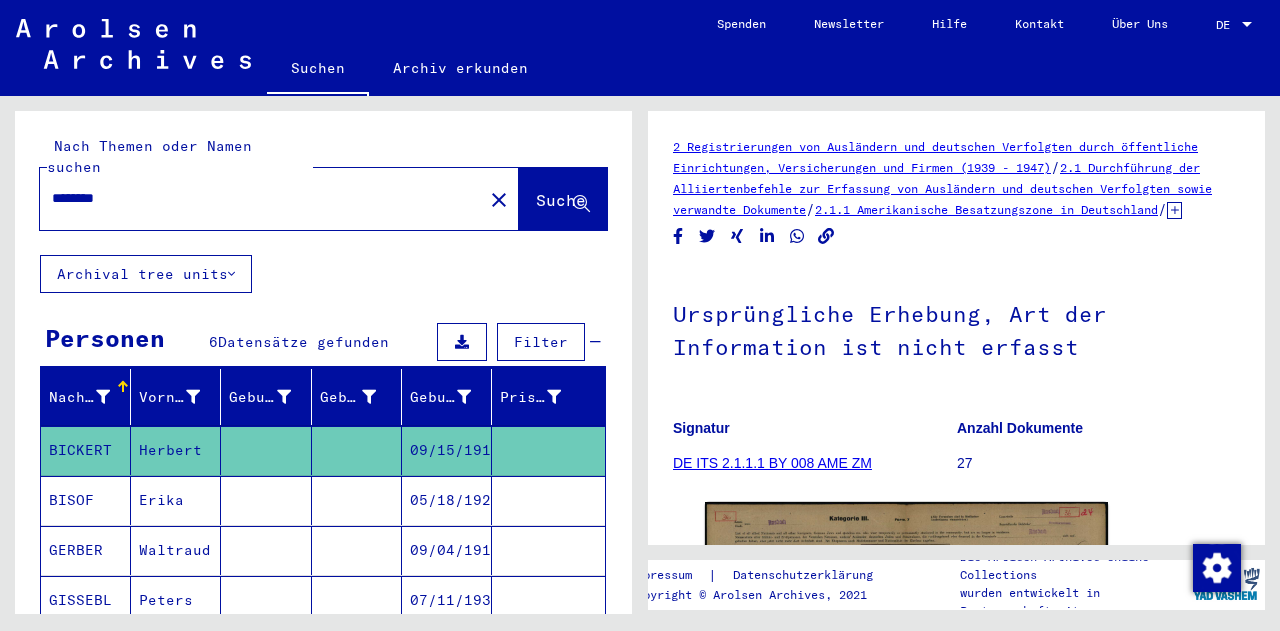 click on "********" at bounding box center [261, 198] 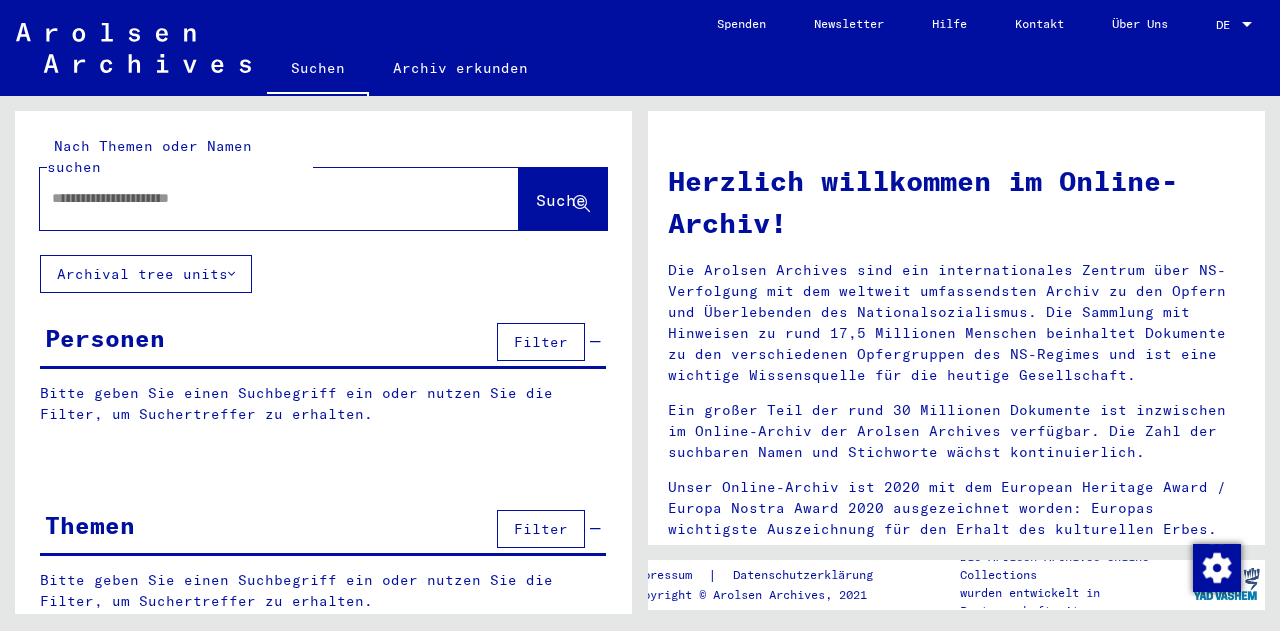 click 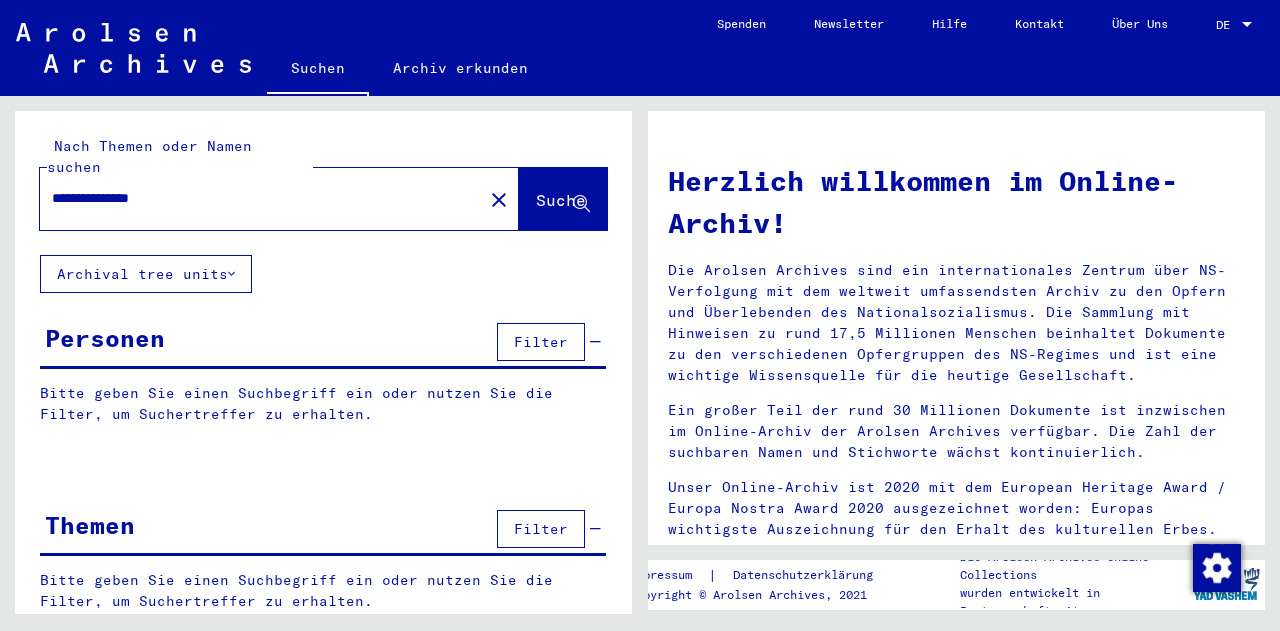 type on "**********" 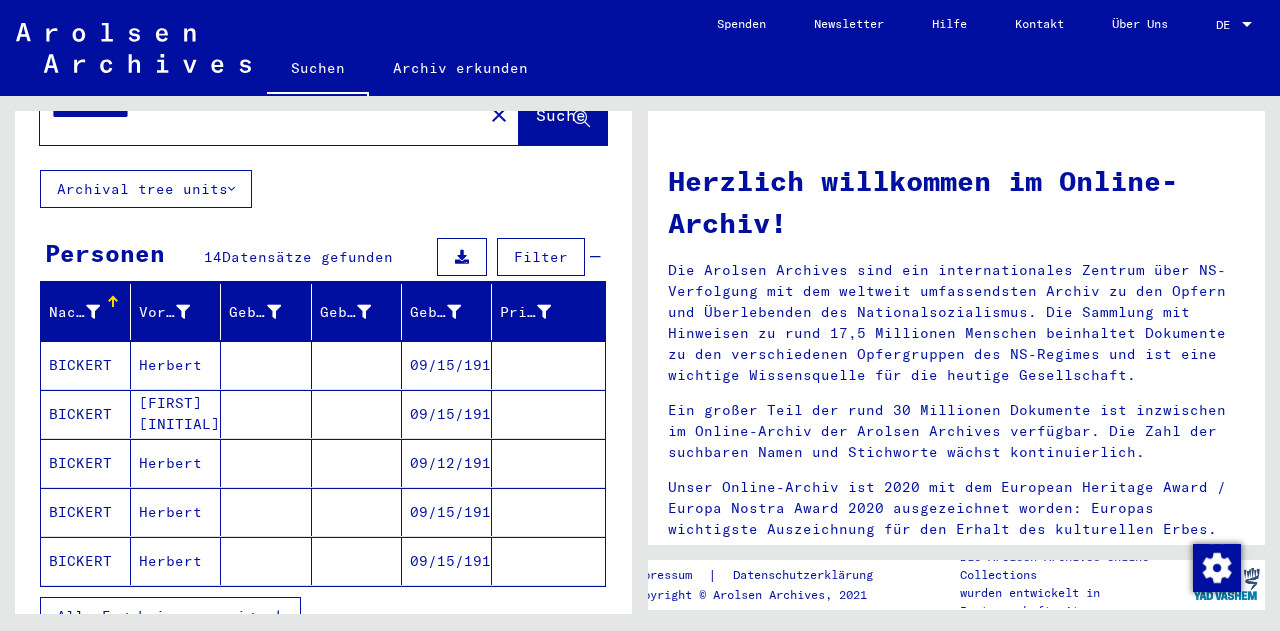 scroll, scrollTop: 150, scrollLeft: 0, axis: vertical 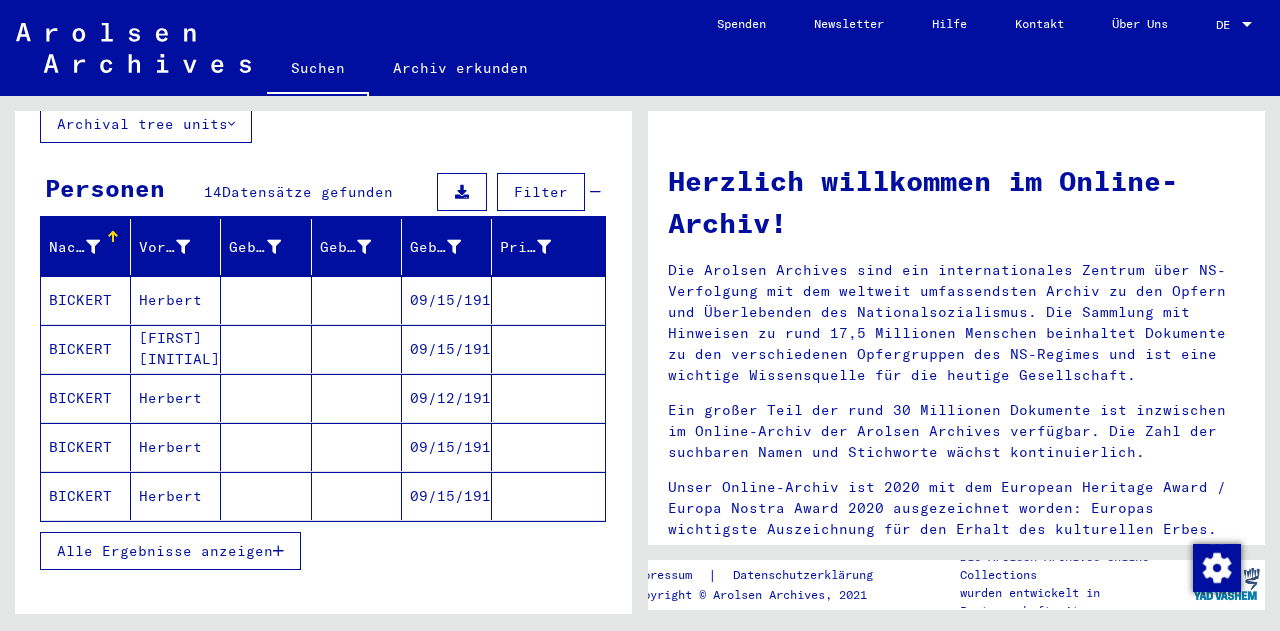 click on "BICKERT" at bounding box center (86, 496) 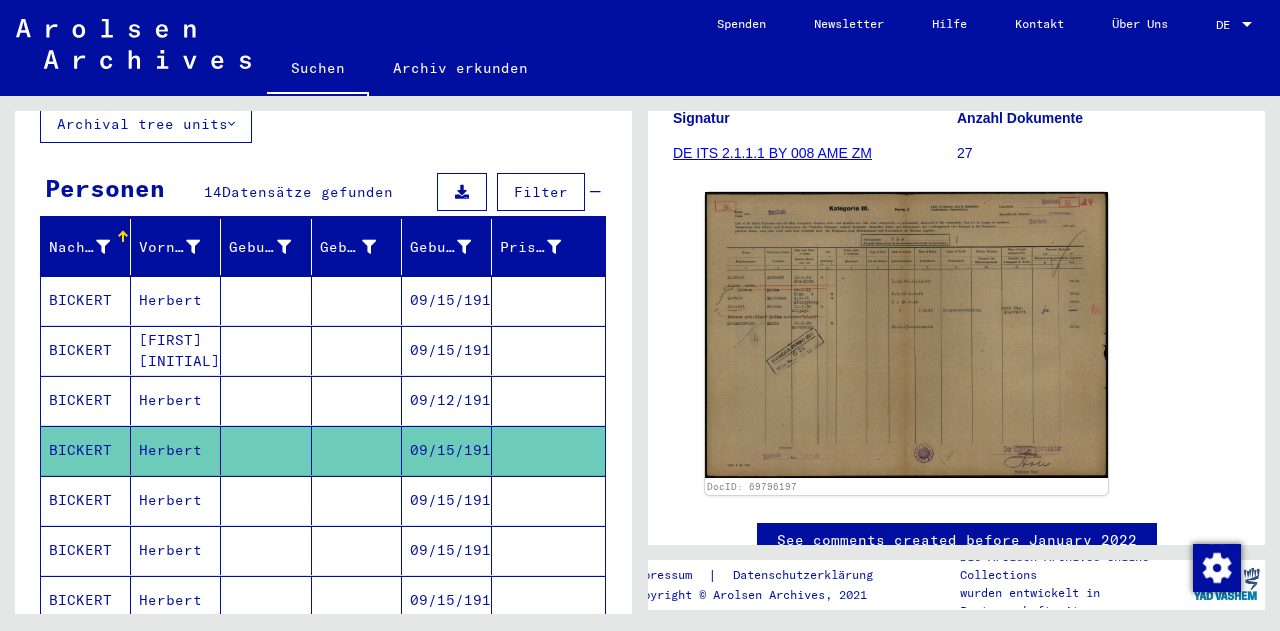 scroll, scrollTop: 308, scrollLeft: 0, axis: vertical 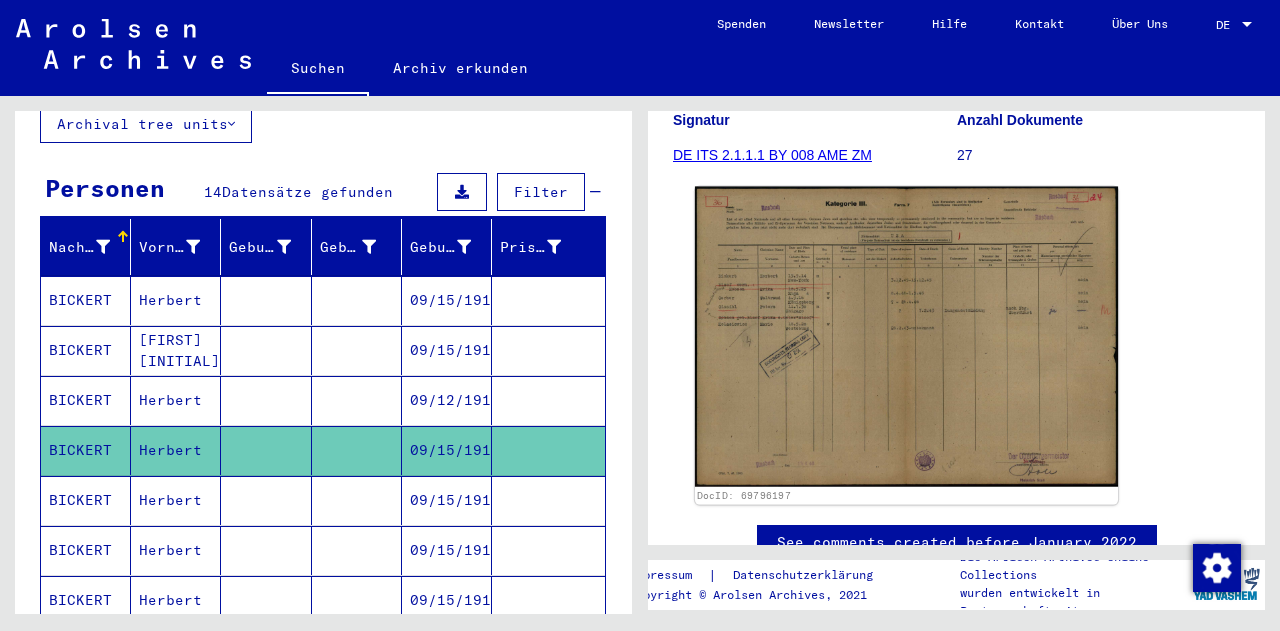 click 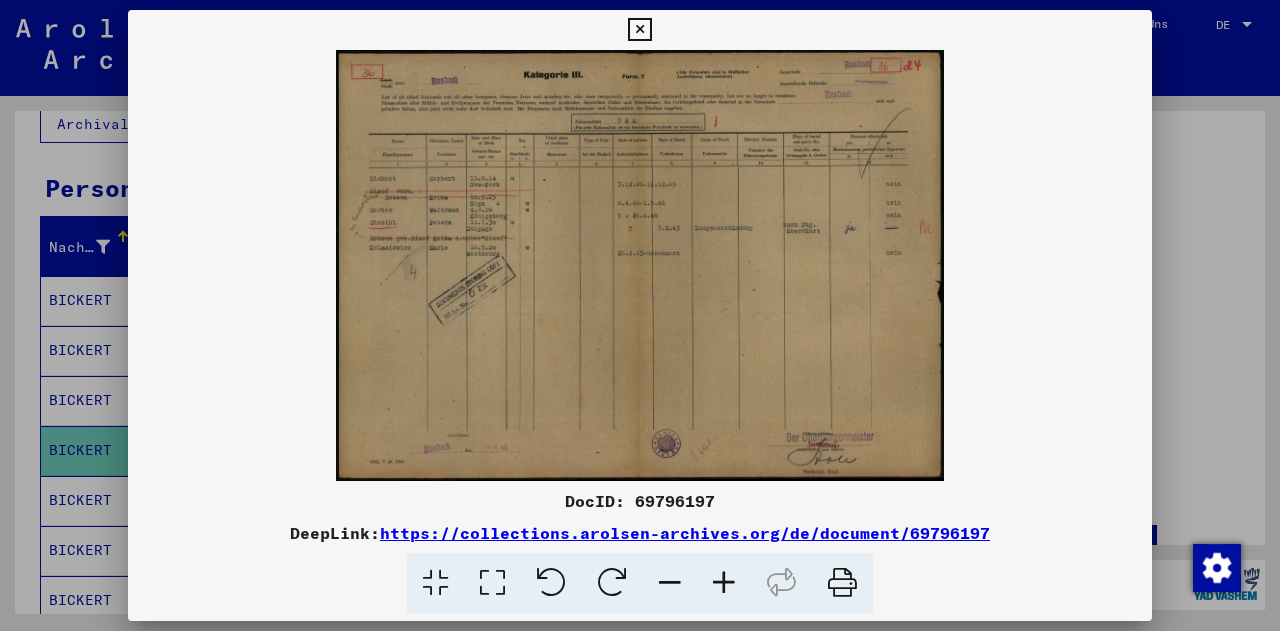 click at bounding box center [639, 30] 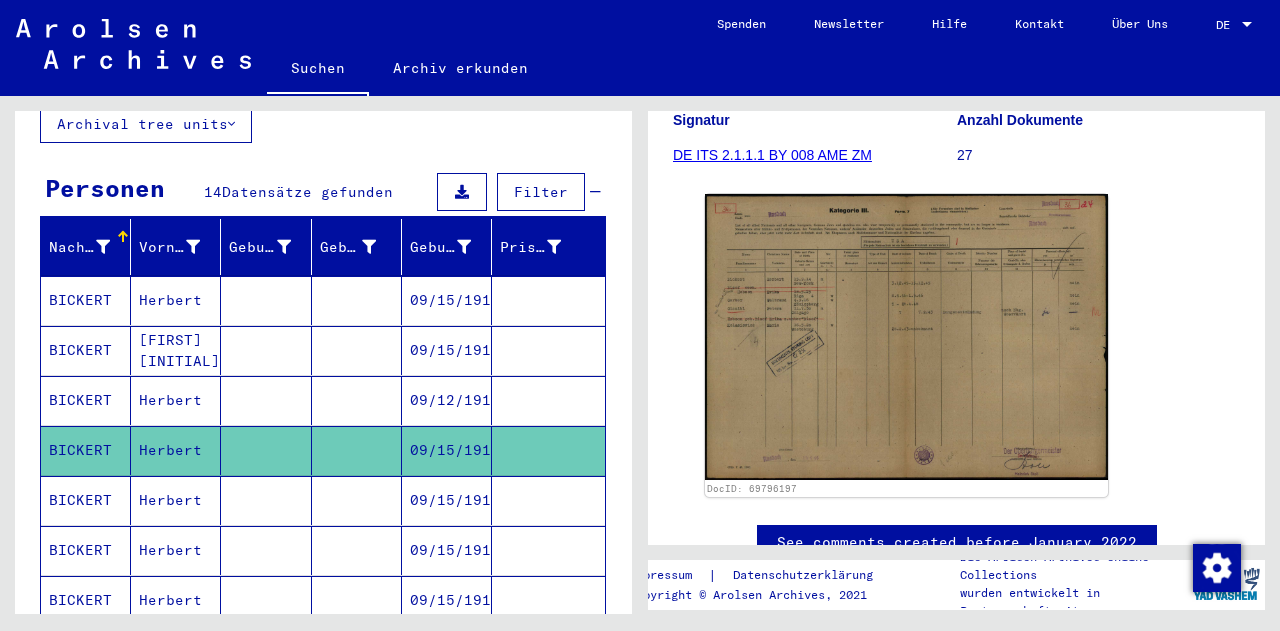 click on "BICKERT" at bounding box center (86, 550) 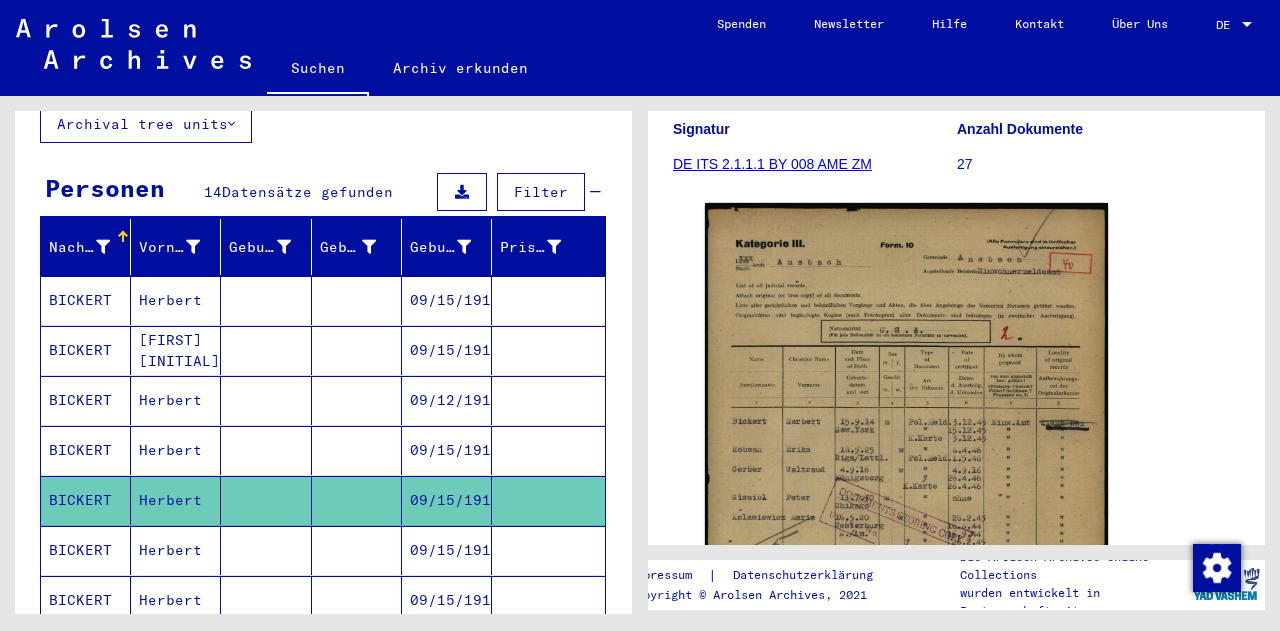 scroll, scrollTop: 315, scrollLeft: 0, axis: vertical 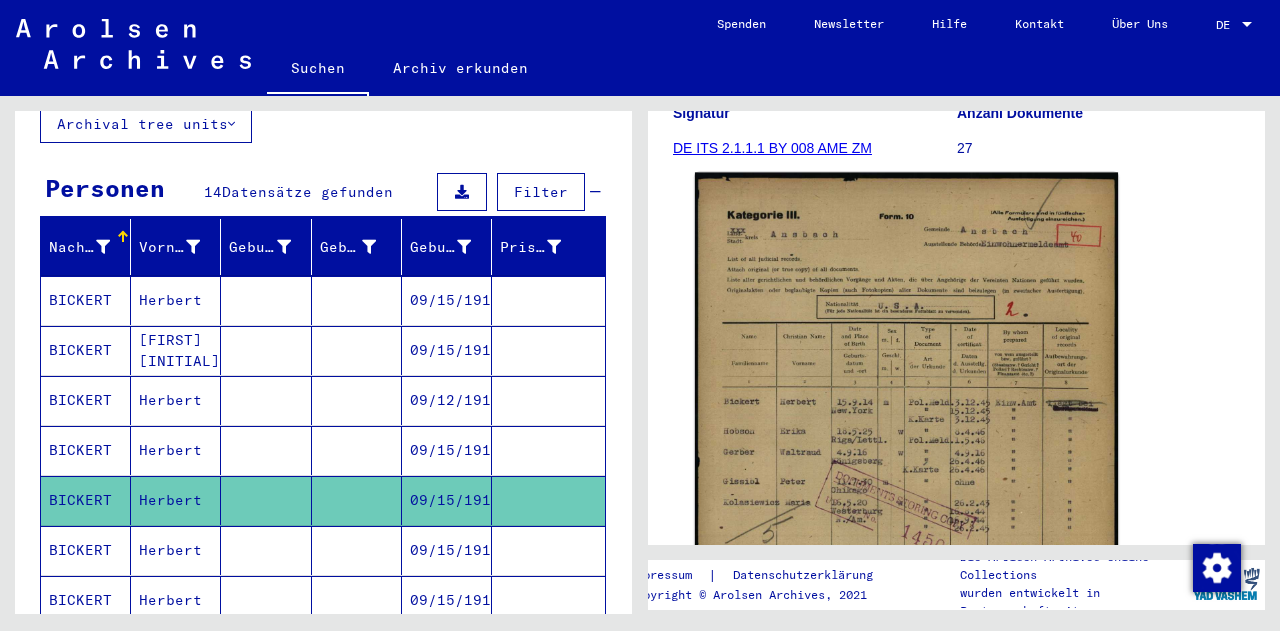click 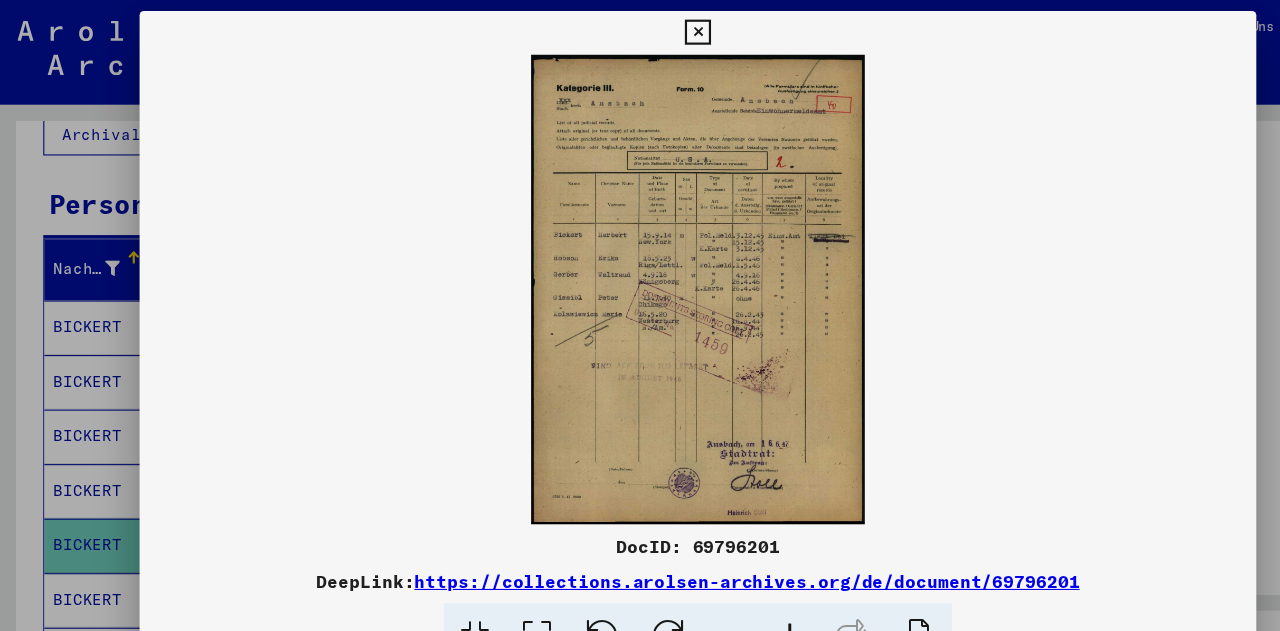 click at bounding box center [639, 30] 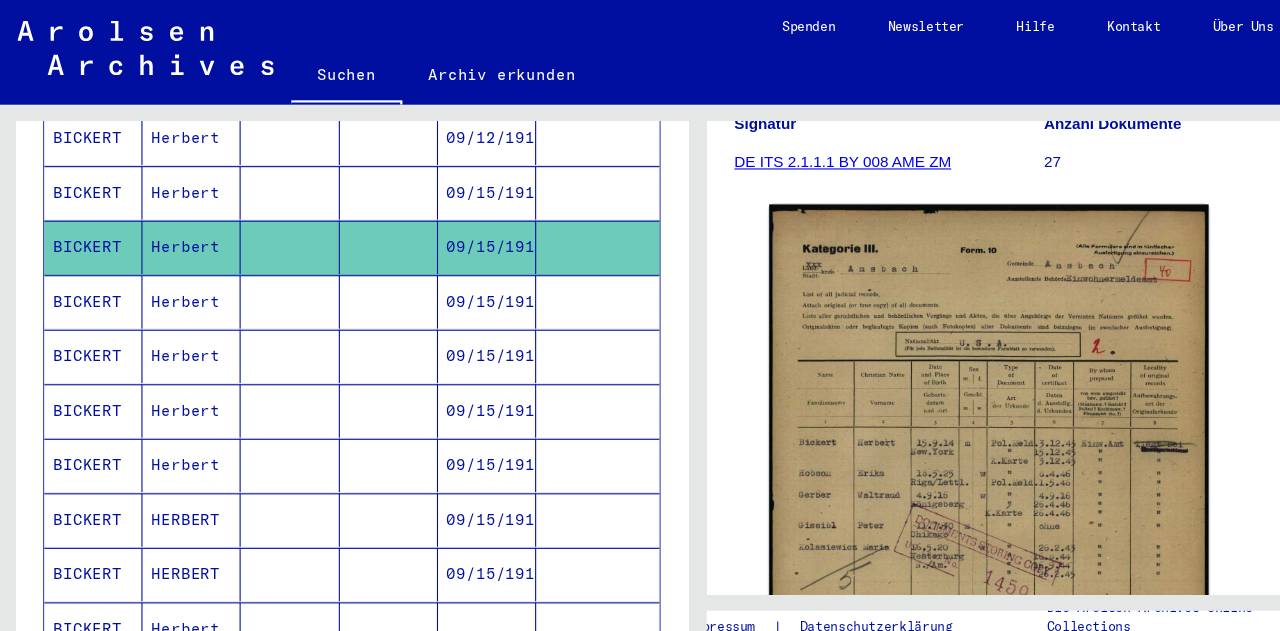 scroll, scrollTop: 425, scrollLeft: 0, axis: vertical 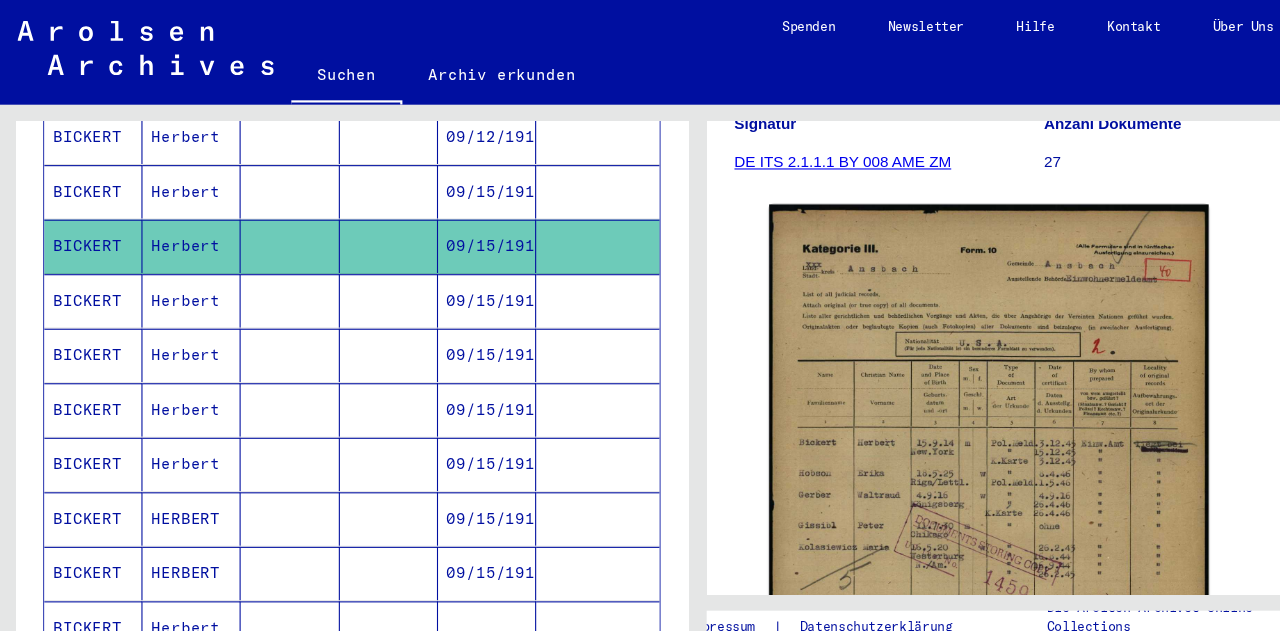 click on "BICKERT" at bounding box center [86, 325] 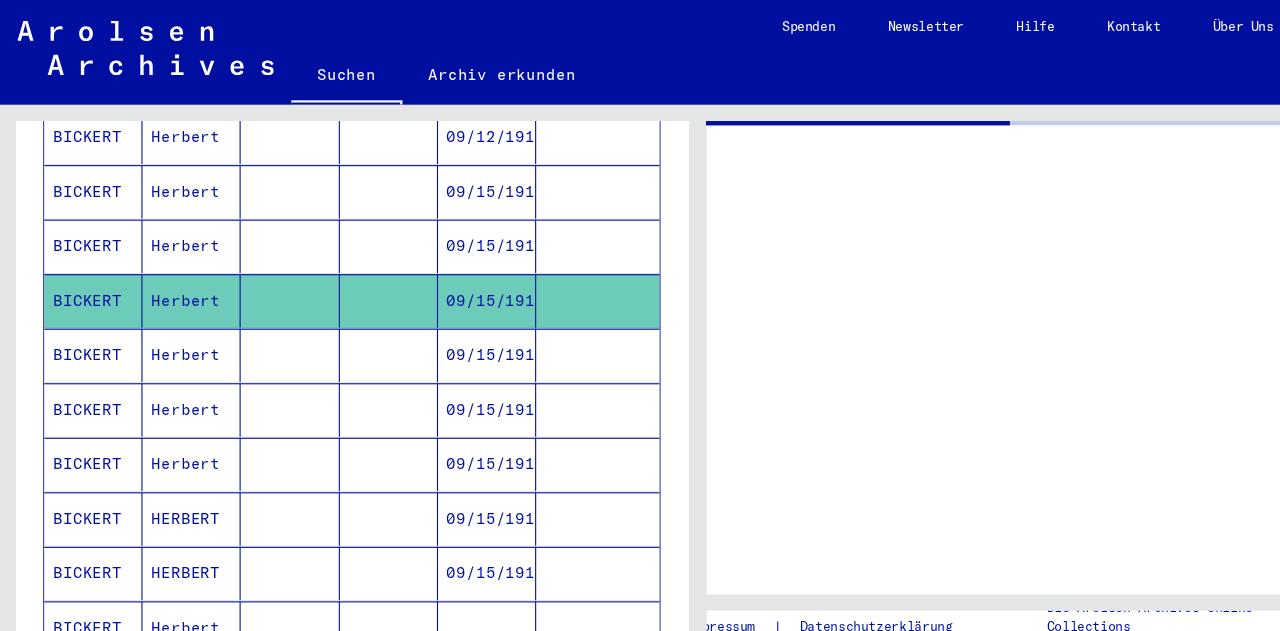 scroll, scrollTop: 0, scrollLeft: 0, axis: both 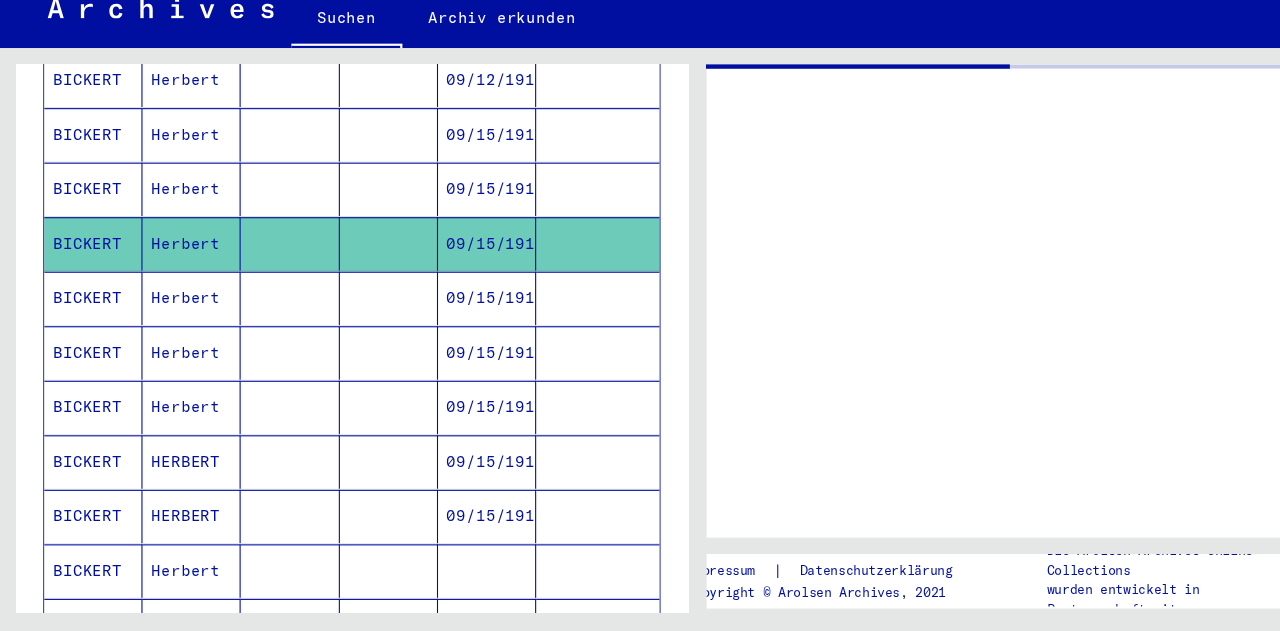 click on "Herbert" 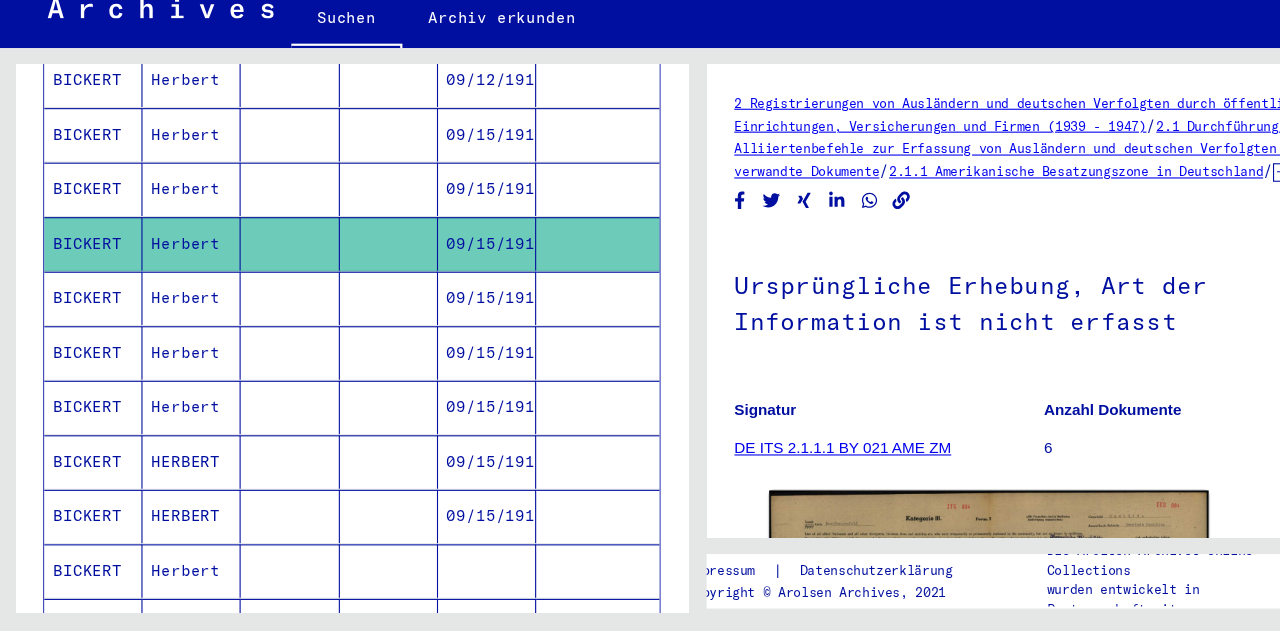click 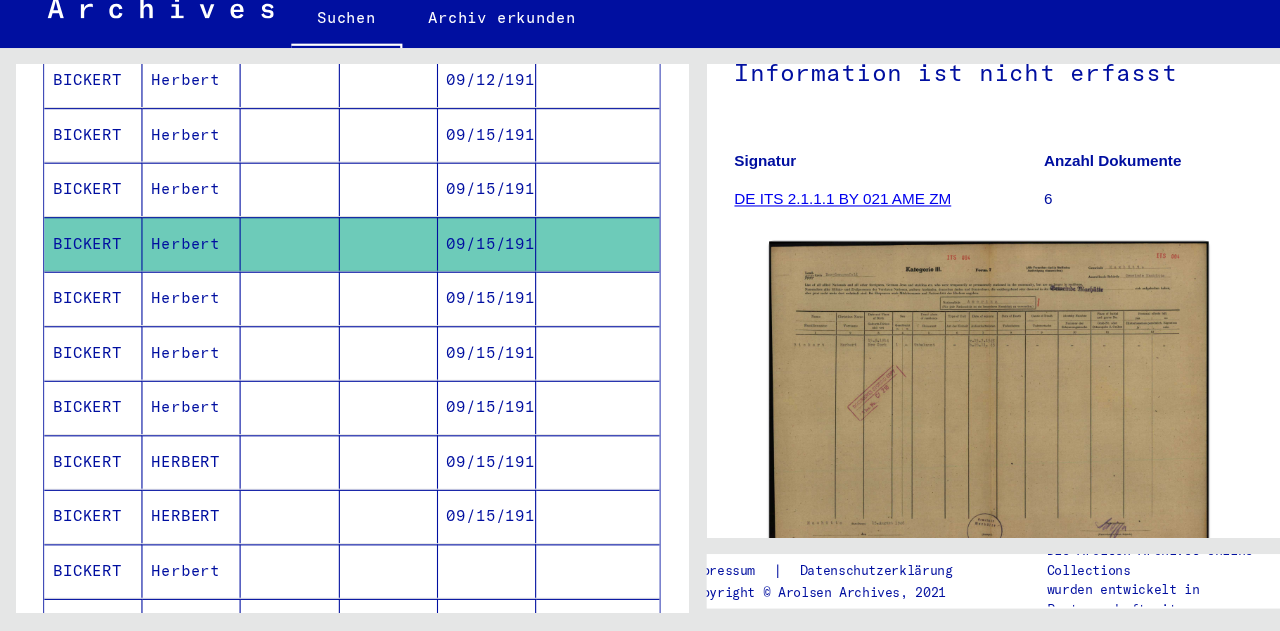 scroll, scrollTop: 249, scrollLeft: 0, axis: vertical 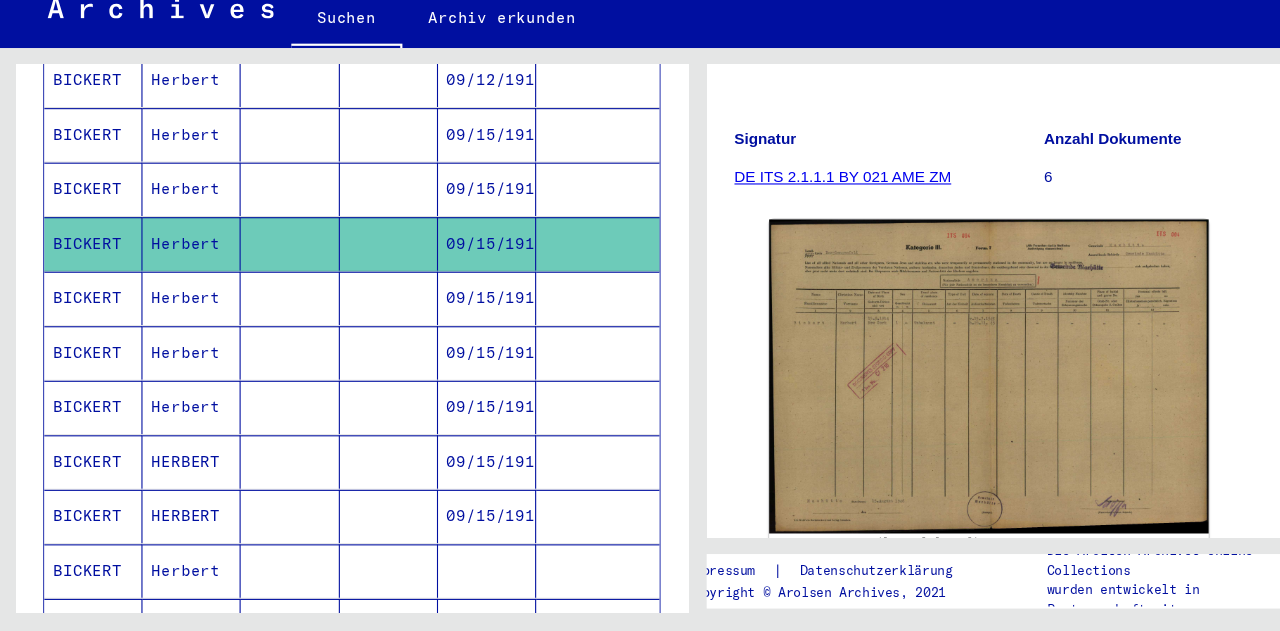 click 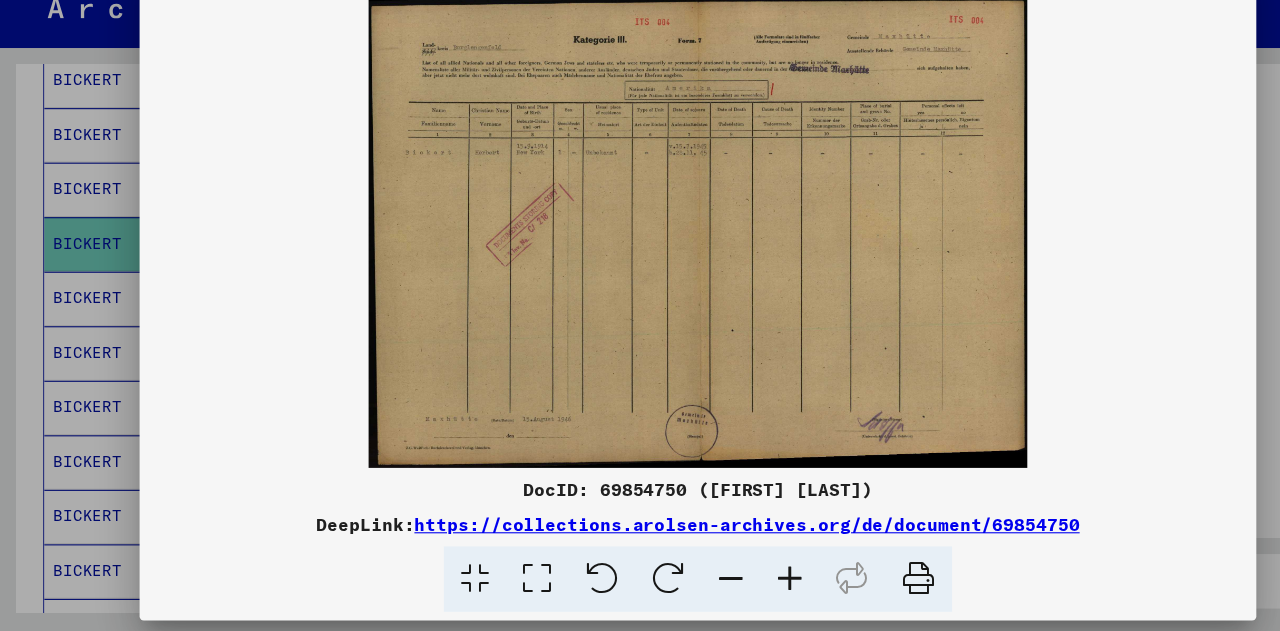 scroll, scrollTop: 0, scrollLeft: 0, axis: both 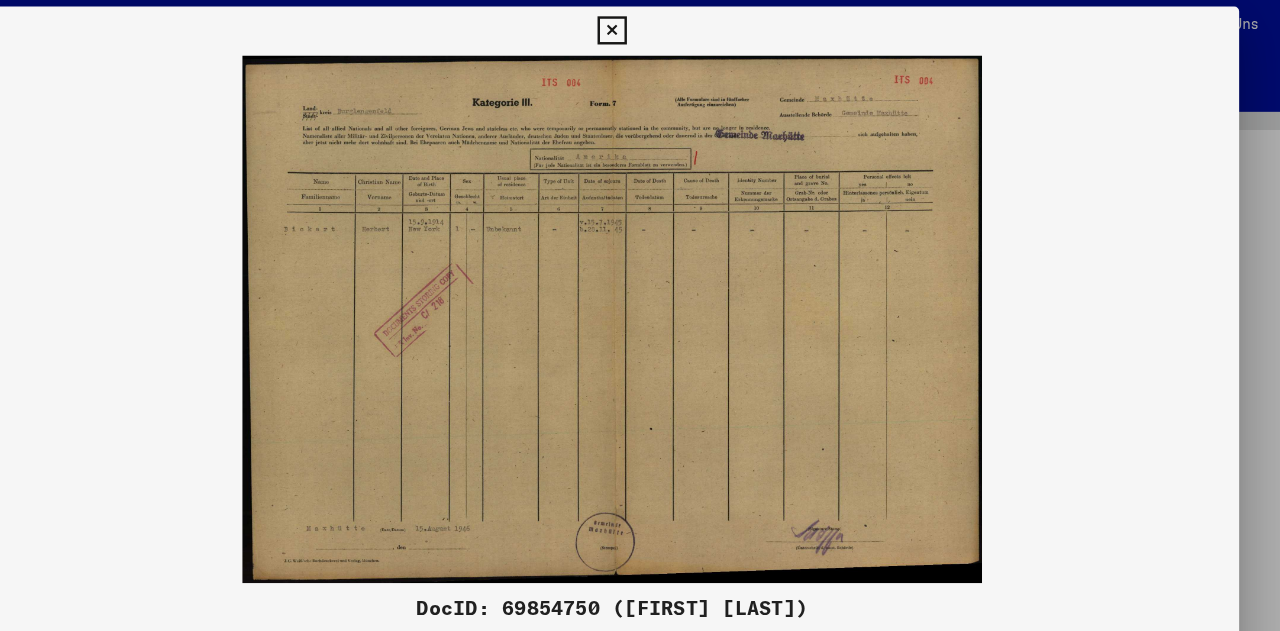click at bounding box center [639, 30] 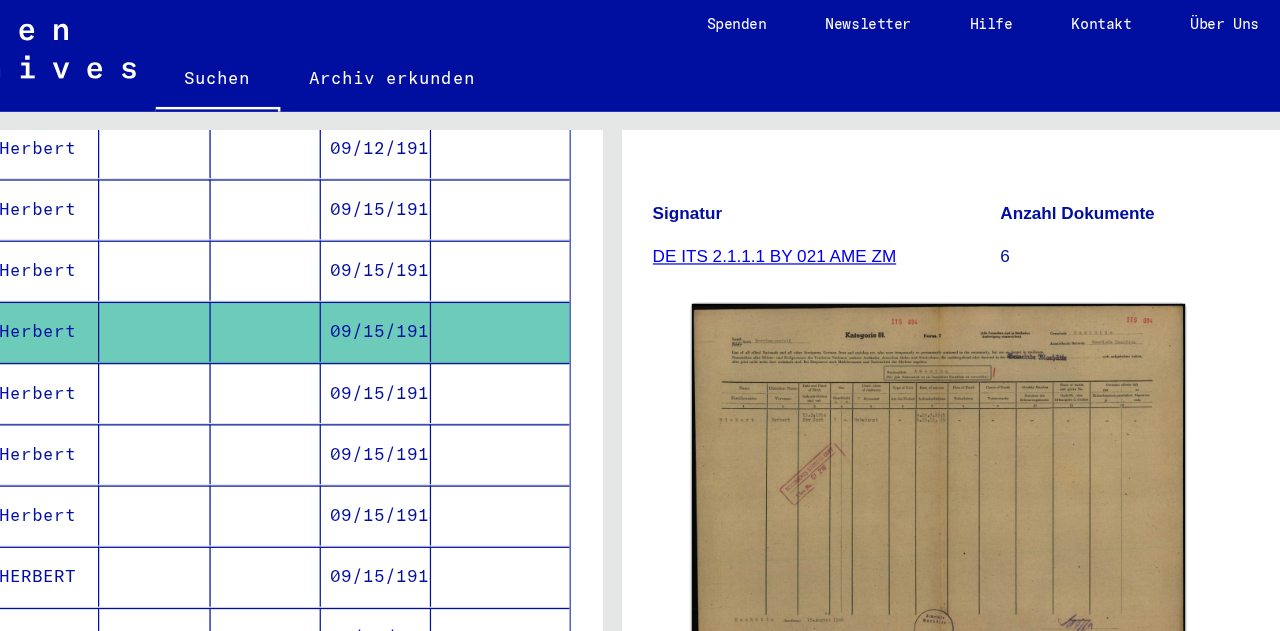 scroll, scrollTop: 435, scrollLeft: 0, axis: vertical 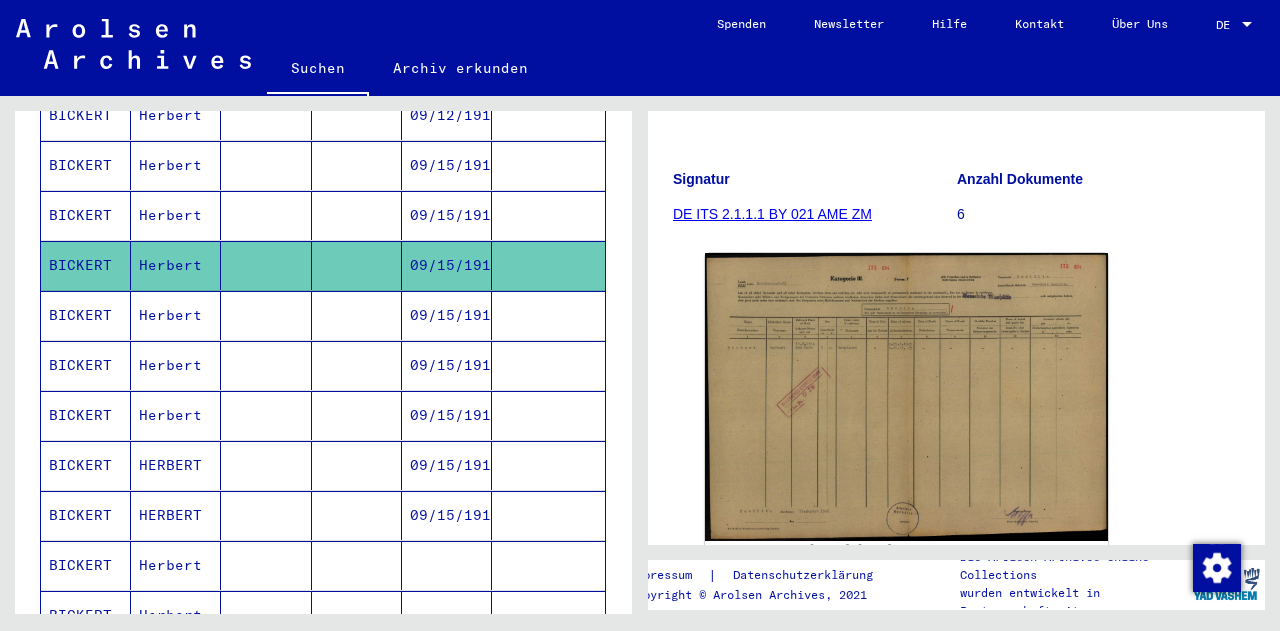 click on "BICKERT" at bounding box center (86, 365) 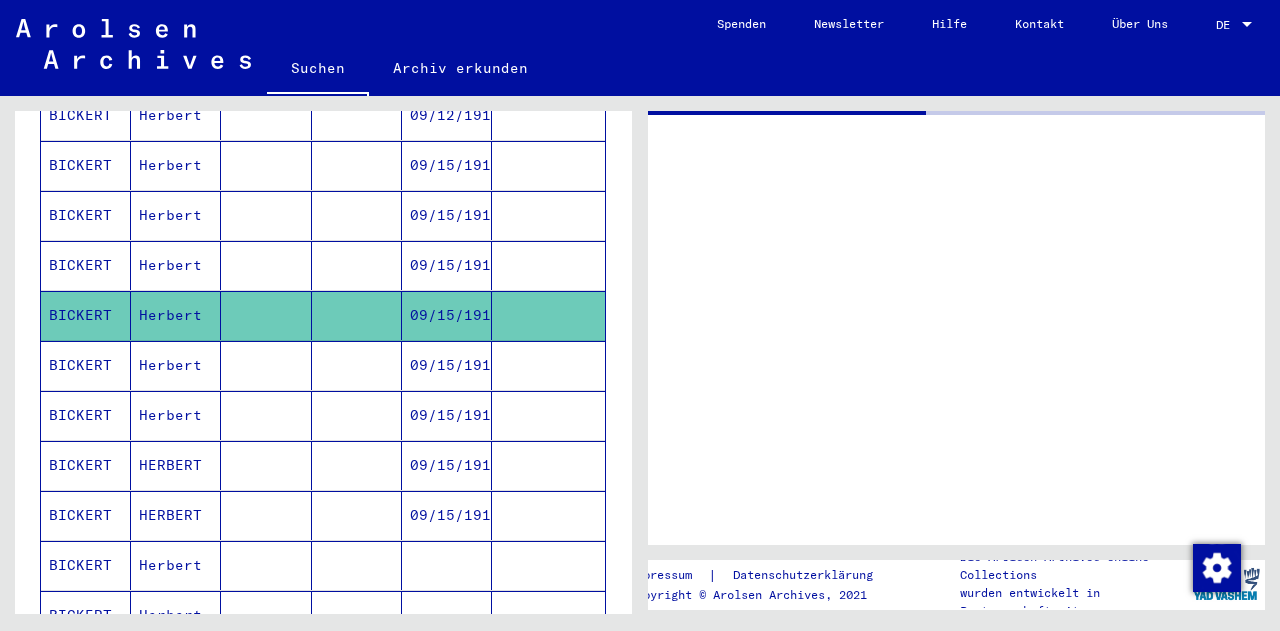 scroll, scrollTop: 0, scrollLeft: 0, axis: both 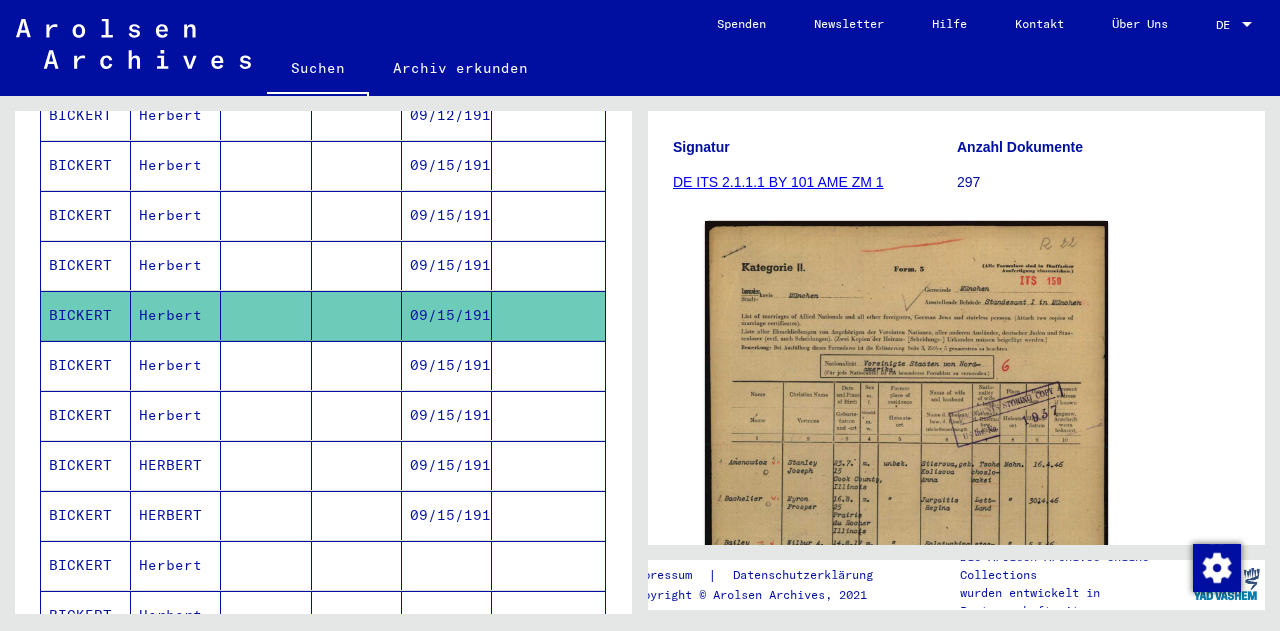 click 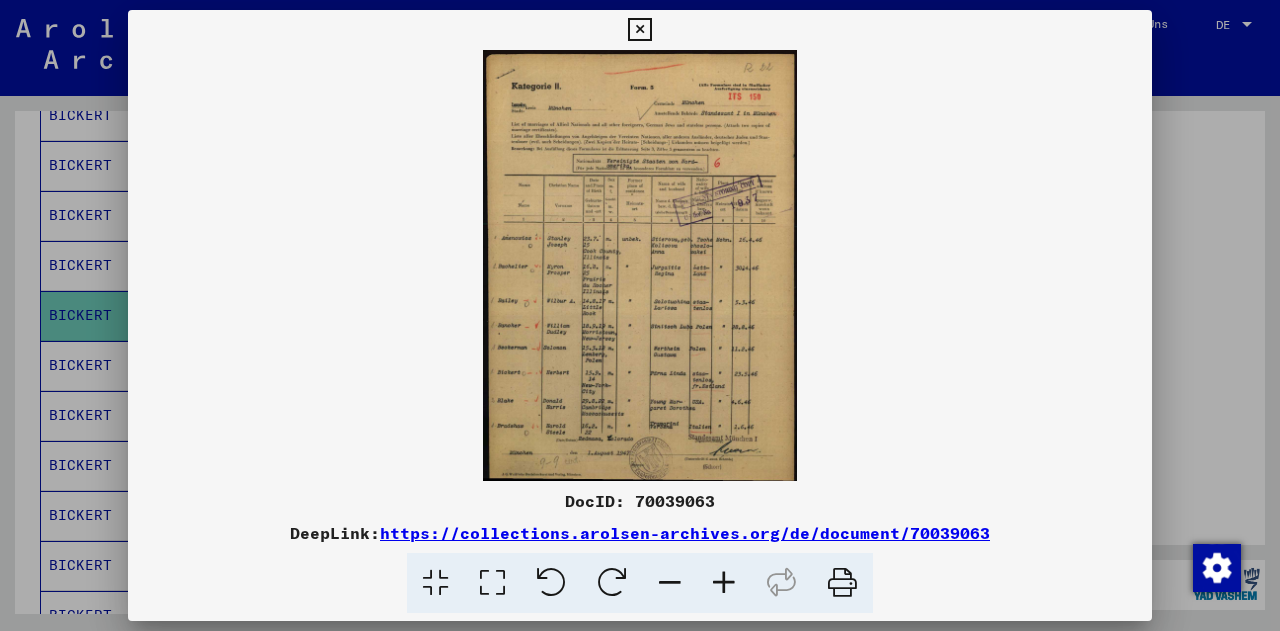 click at bounding box center [640, 265] 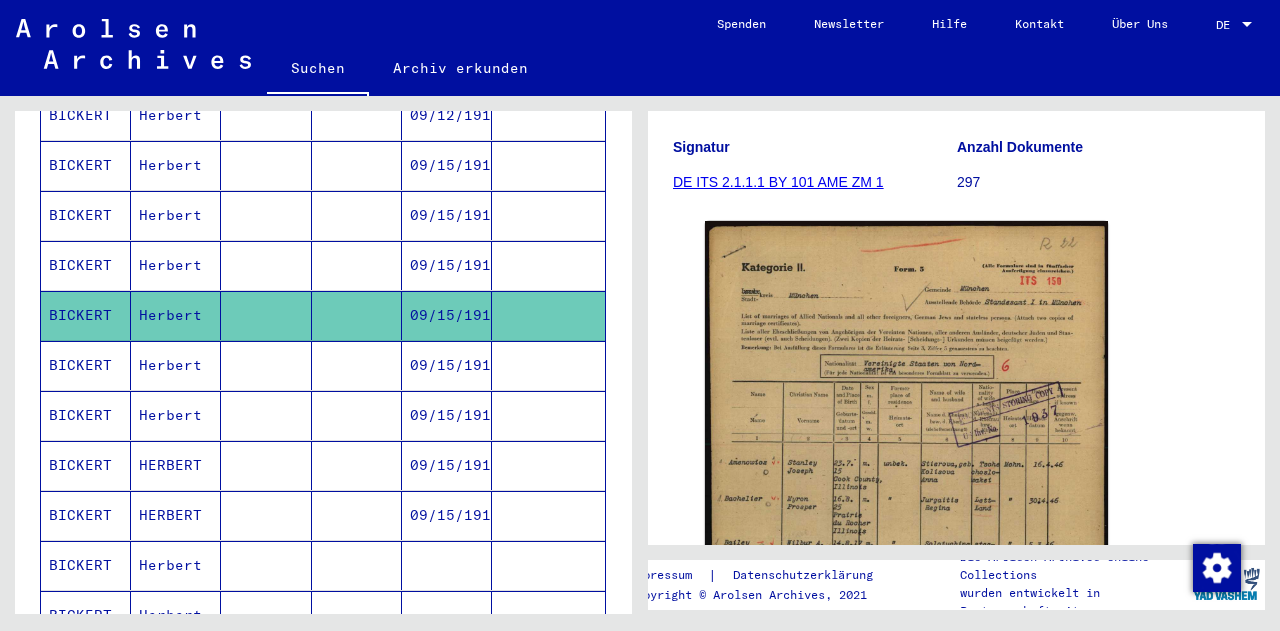 click on "BICKERT" at bounding box center [86, 415] 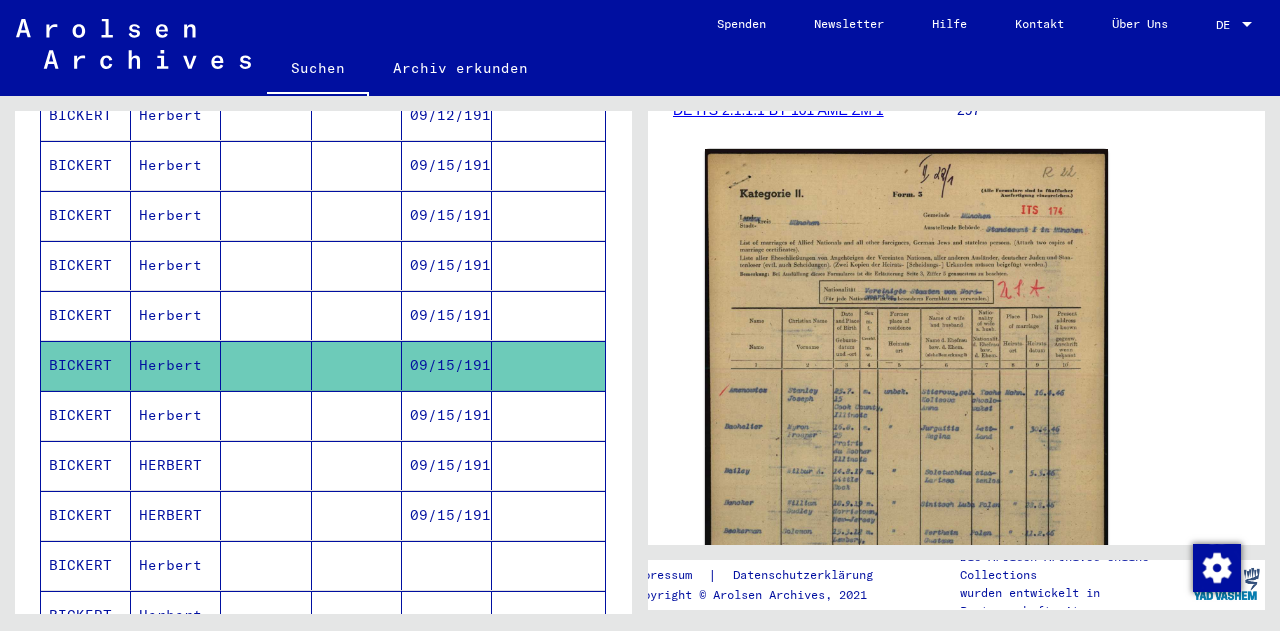 scroll, scrollTop: 386, scrollLeft: 0, axis: vertical 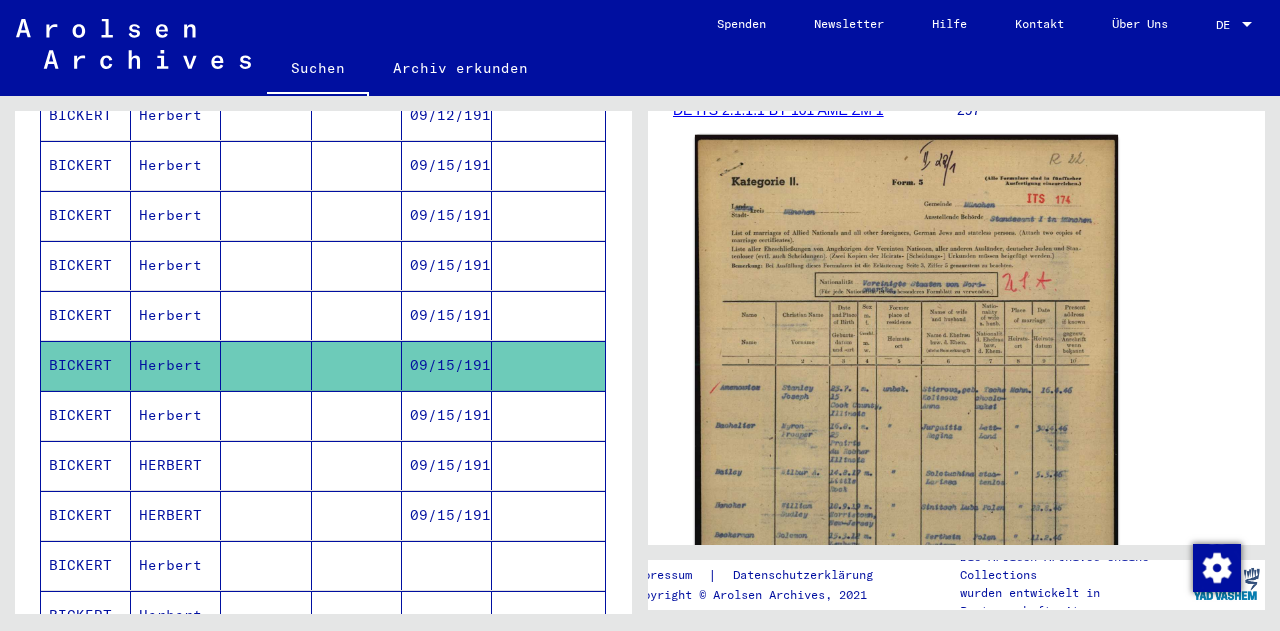 click 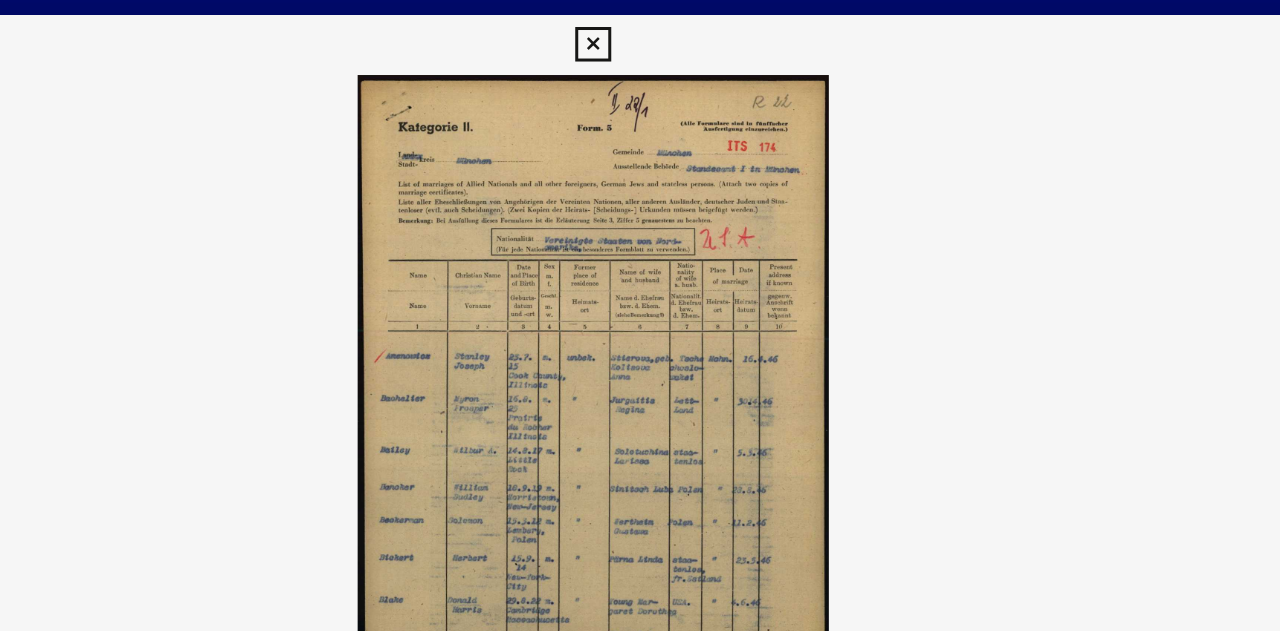 click at bounding box center (639, 30) 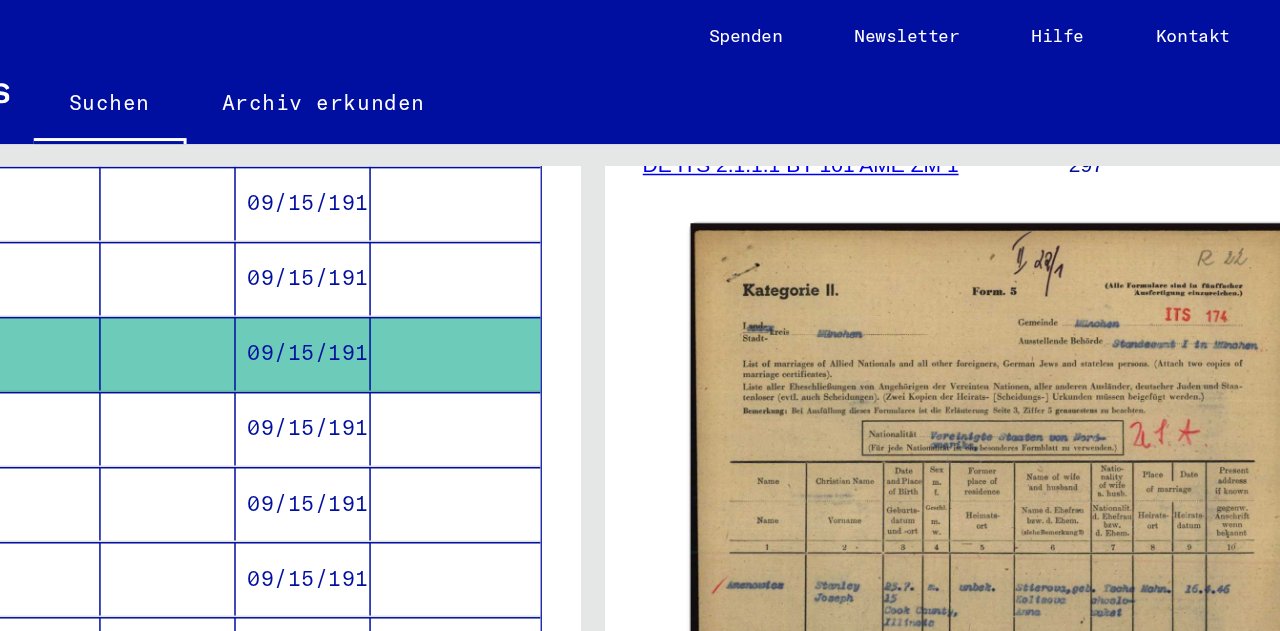 scroll, scrollTop: 569, scrollLeft: 0, axis: vertical 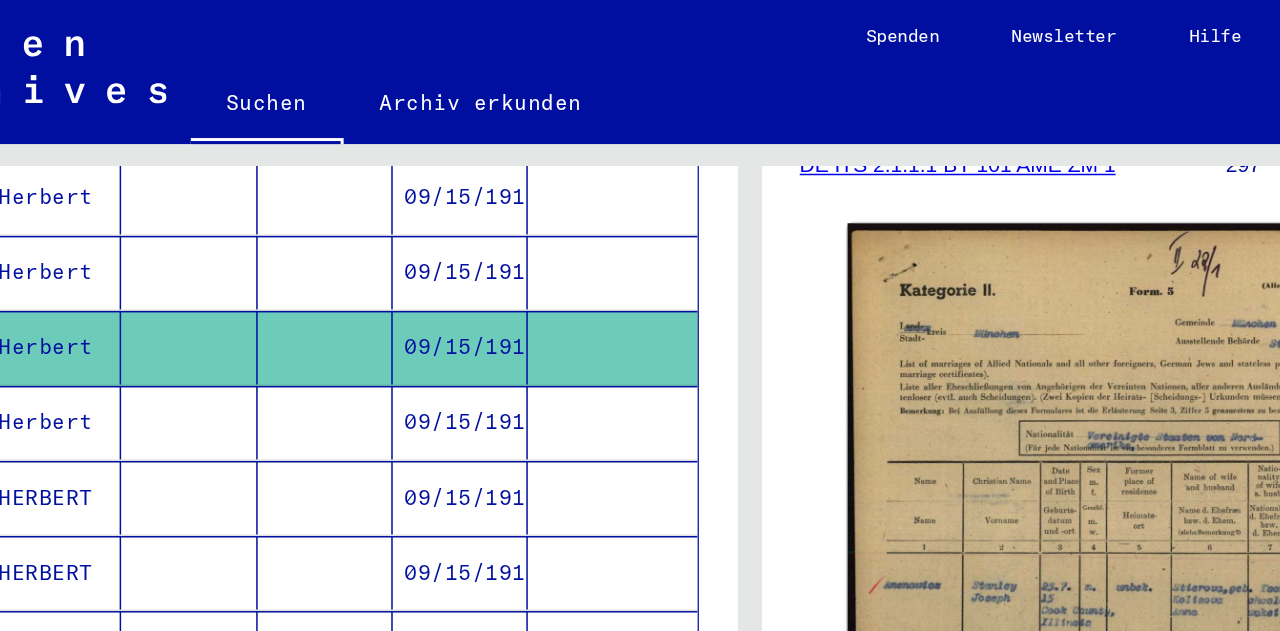 click on "Herbert" at bounding box center (176, 331) 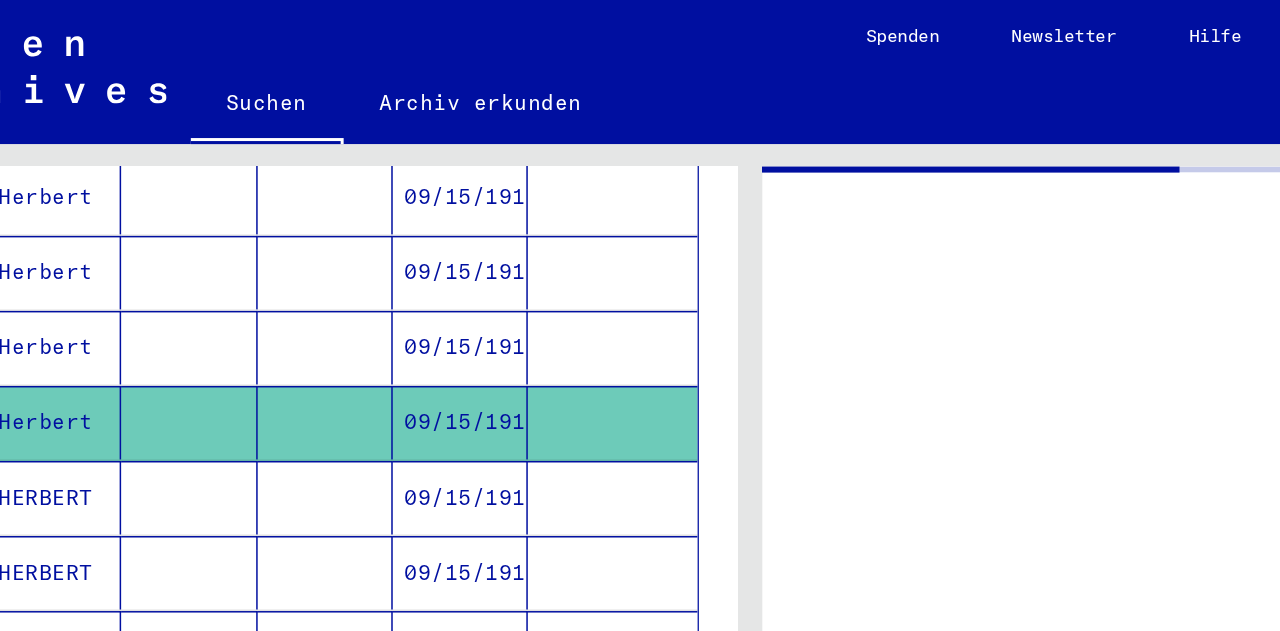 scroll, scrollTop: 0, scrollLeft: 0, axis: both 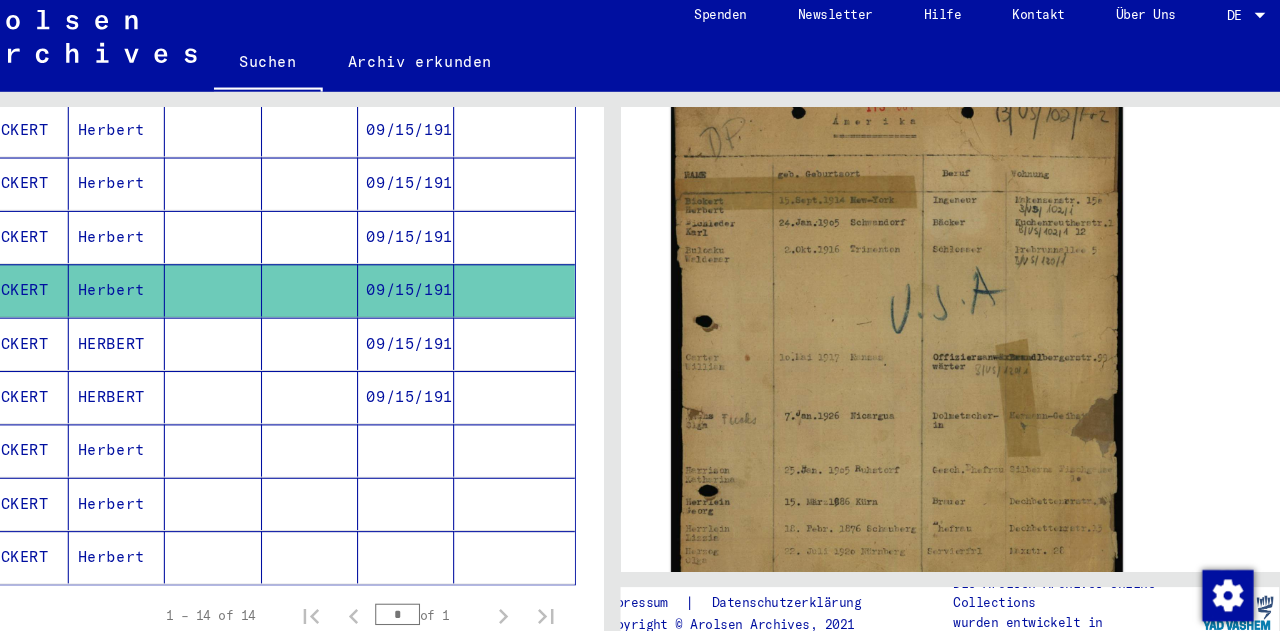 click 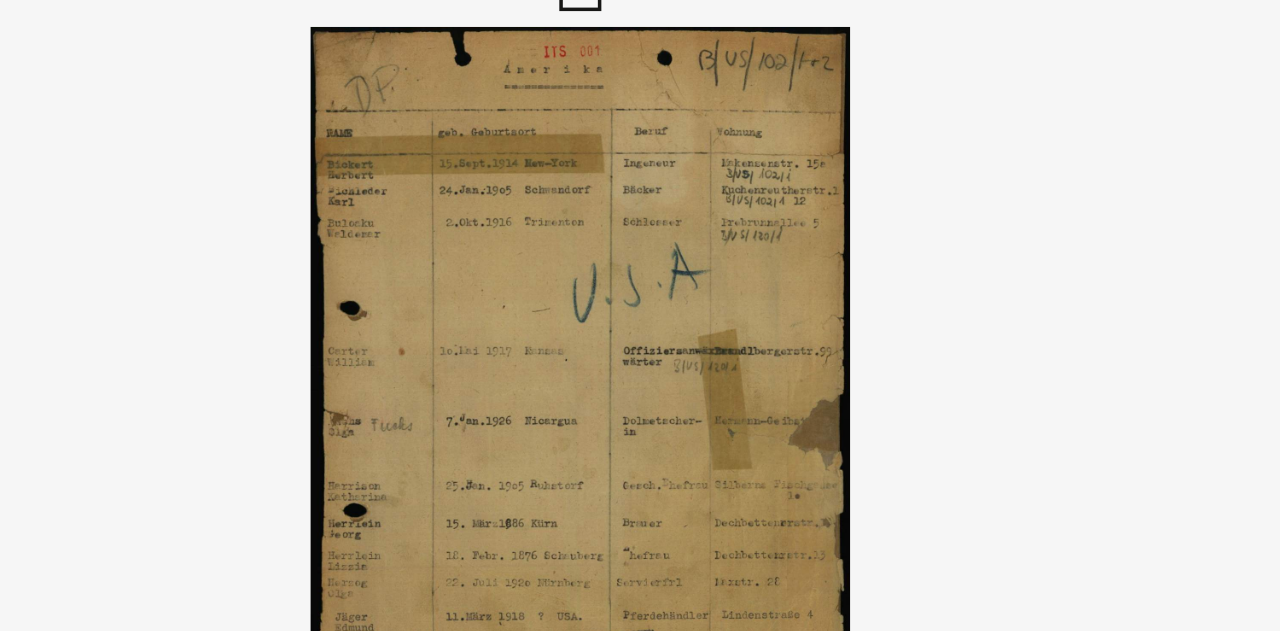 click at bounding box center (640, 265) 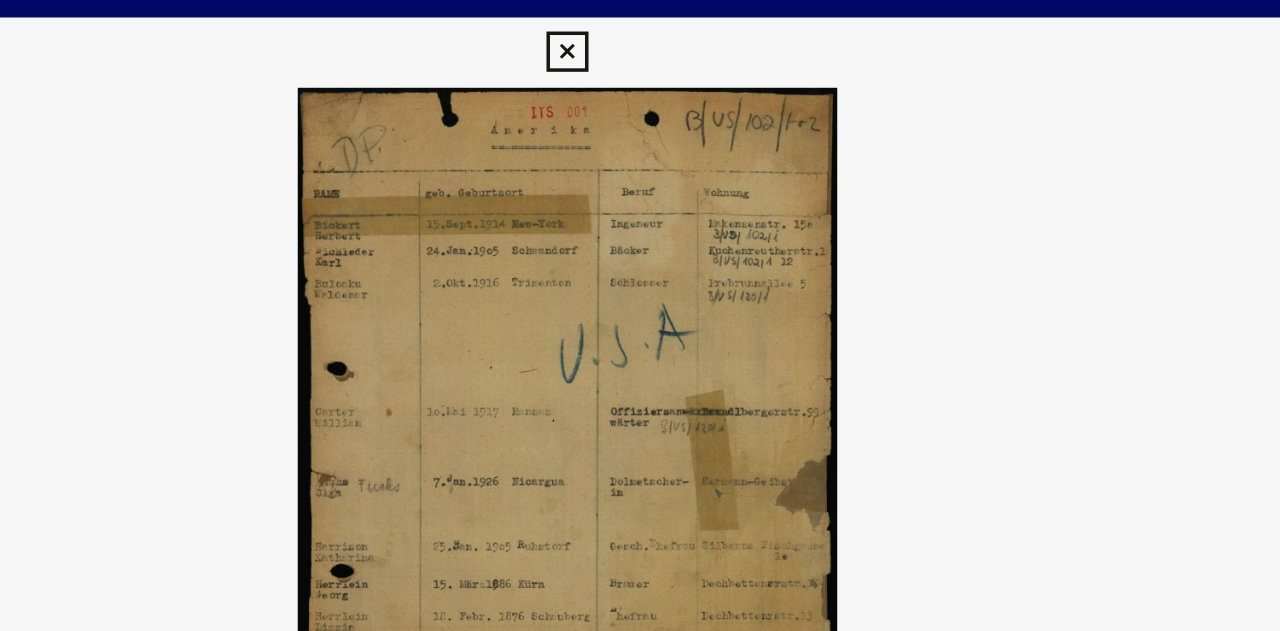 click at bounding box center (639, 30) 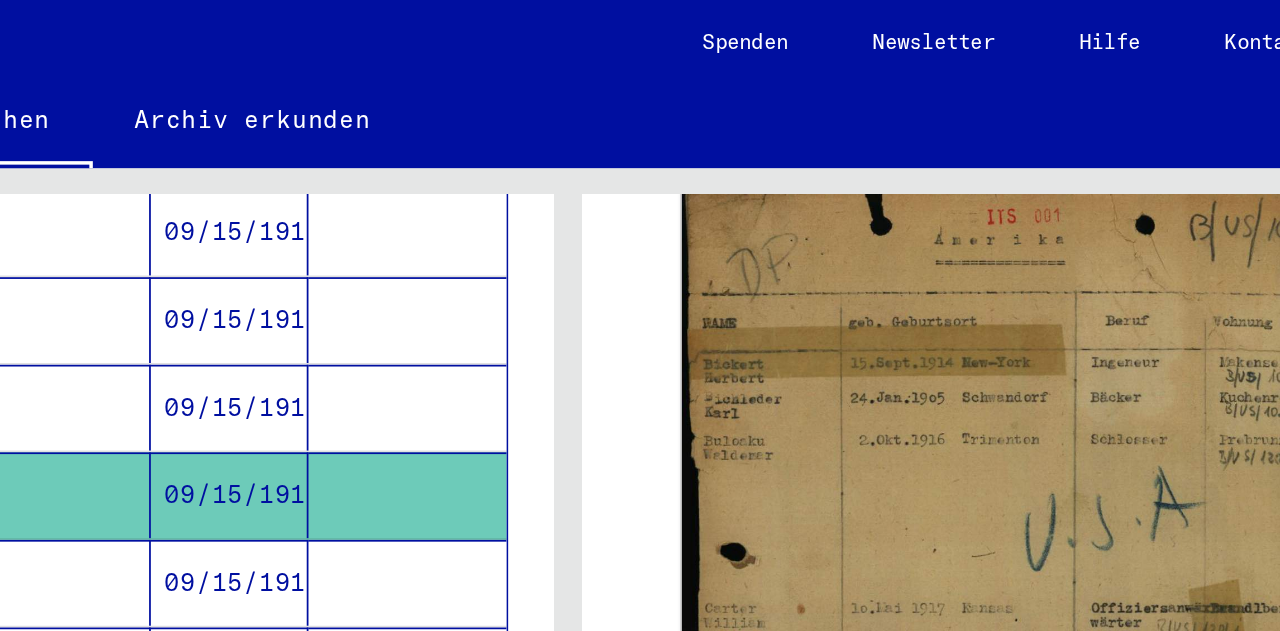 scroll, scrollTop: 584, scrollLeft: 0, axis: vertical 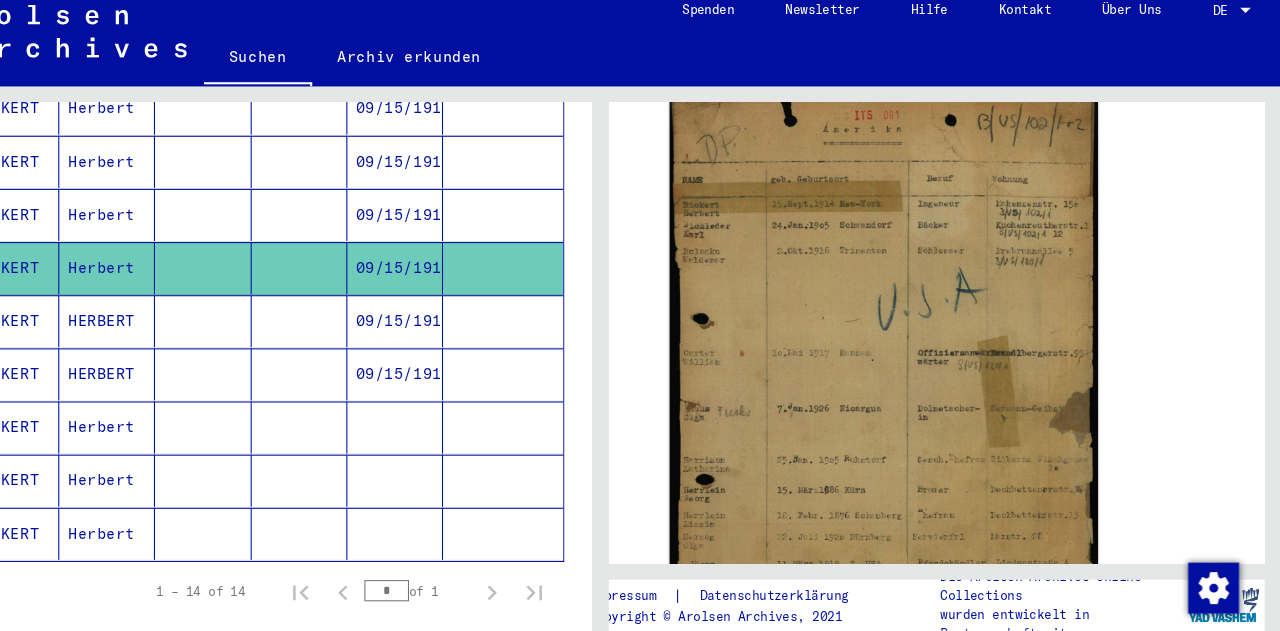 click on "BICKERT" at bounding box center (86, 366) 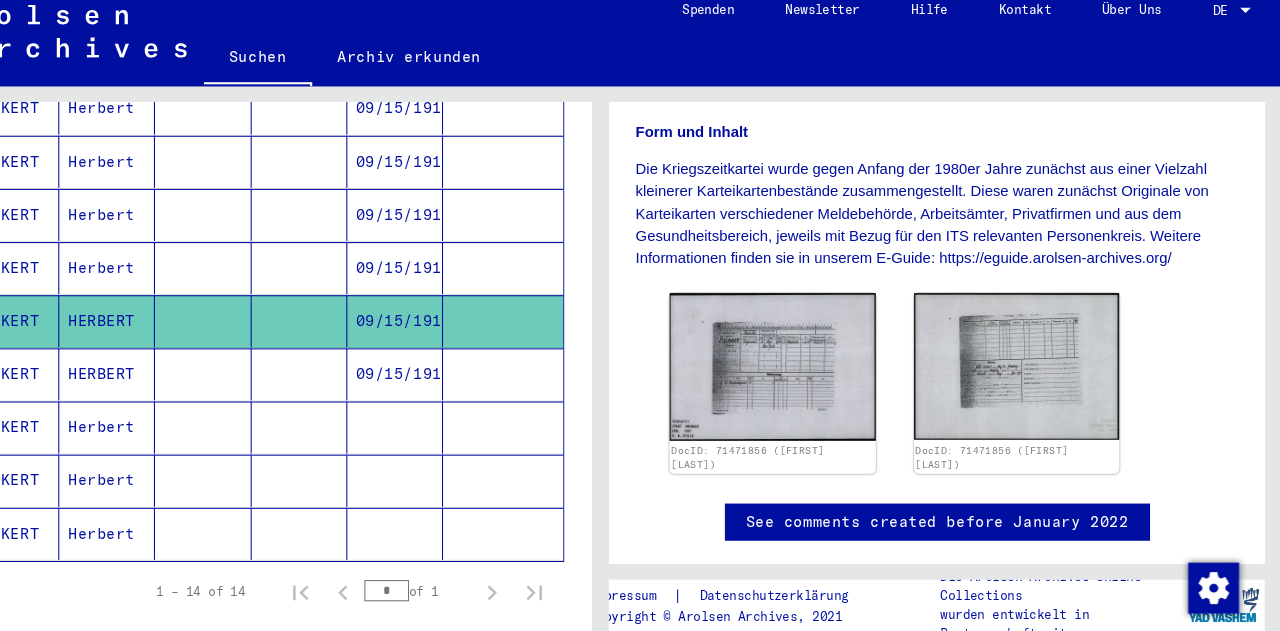 scroll, scrollTop: 382, scrollLeft: 0, axis: vertical 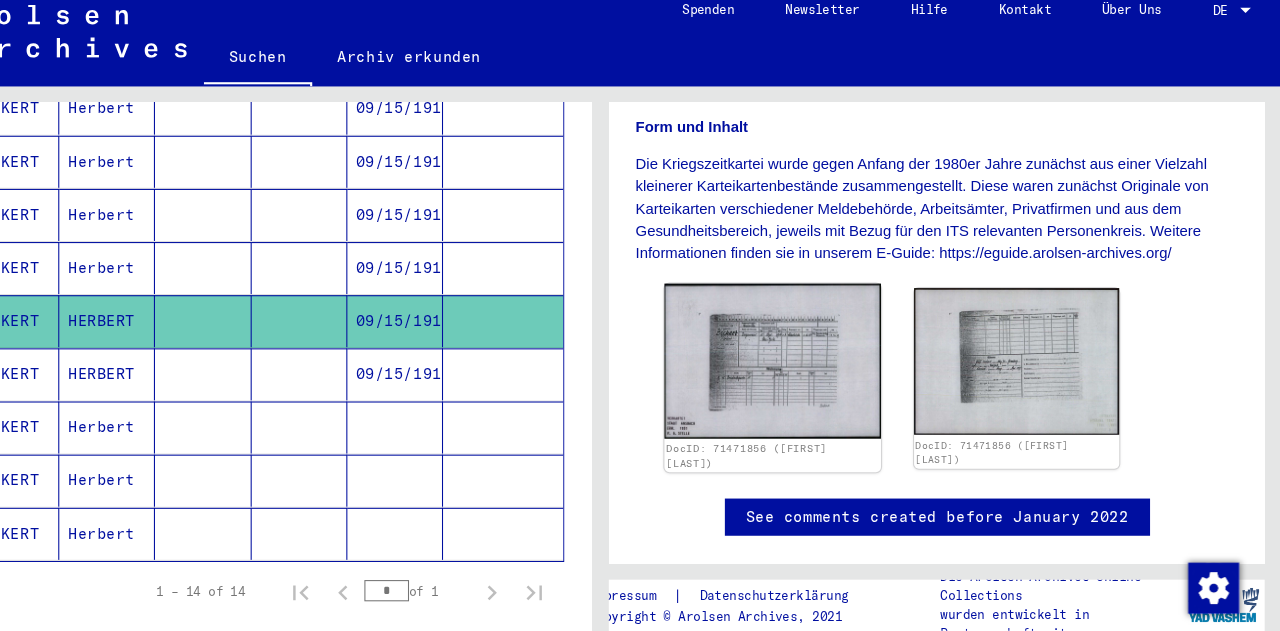 click 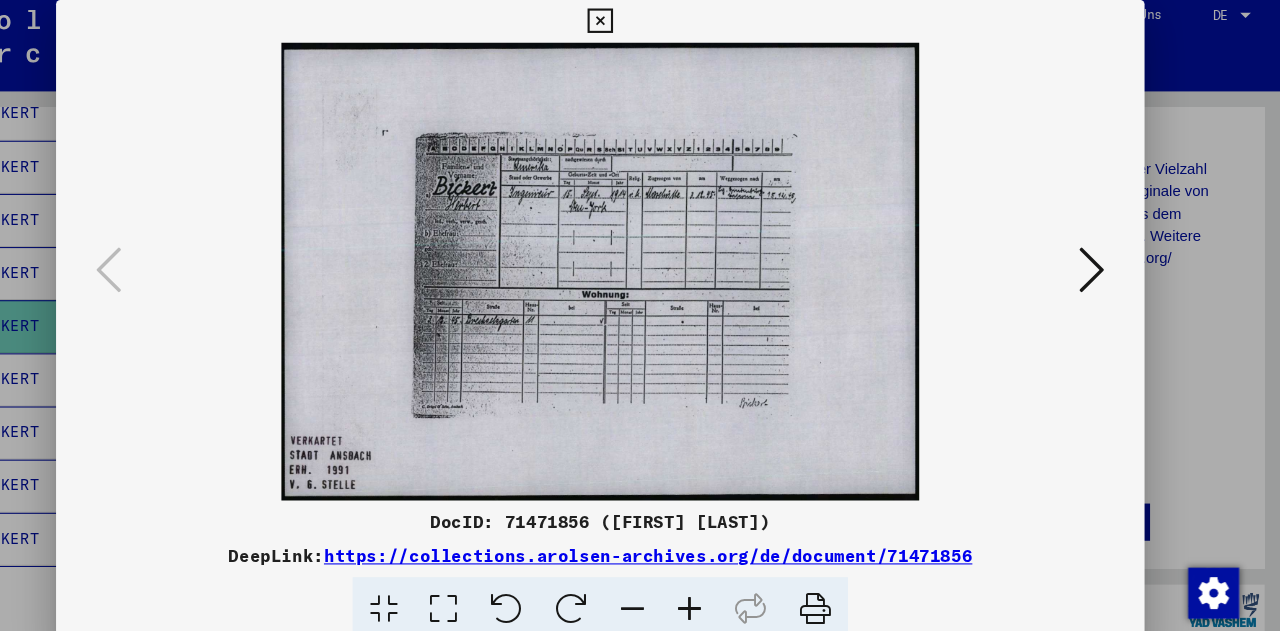 scroll, scrollTop: 0, scrollLeft: 0, axis: both 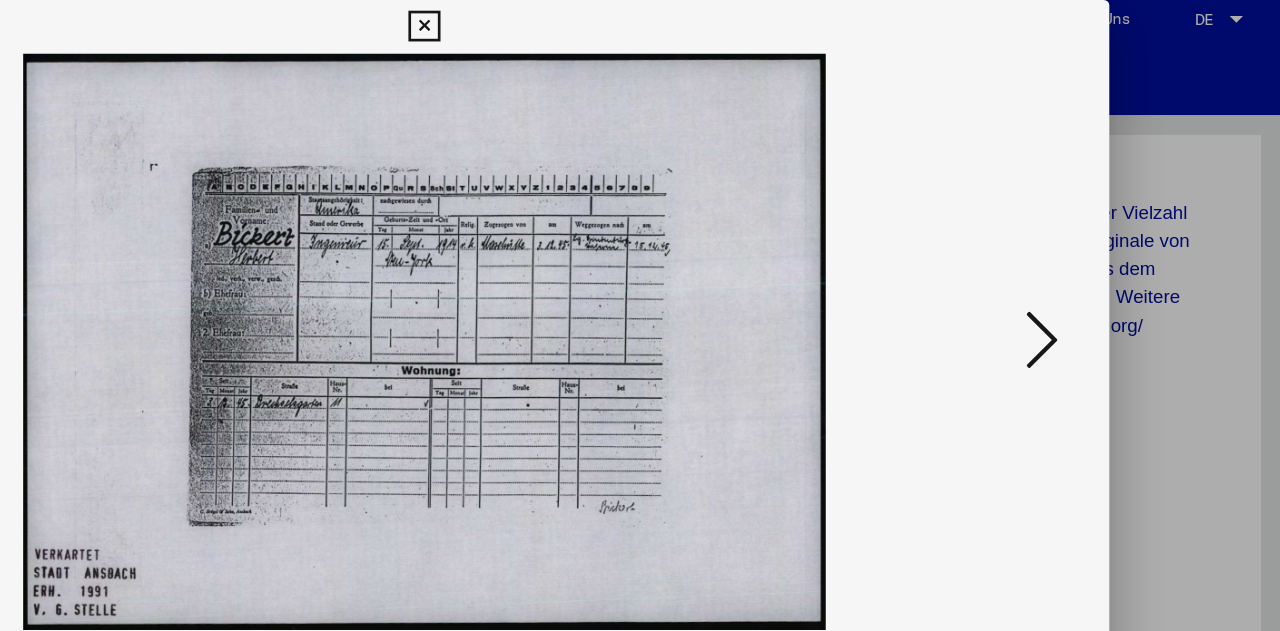 click at bounding box center (1102, 264) 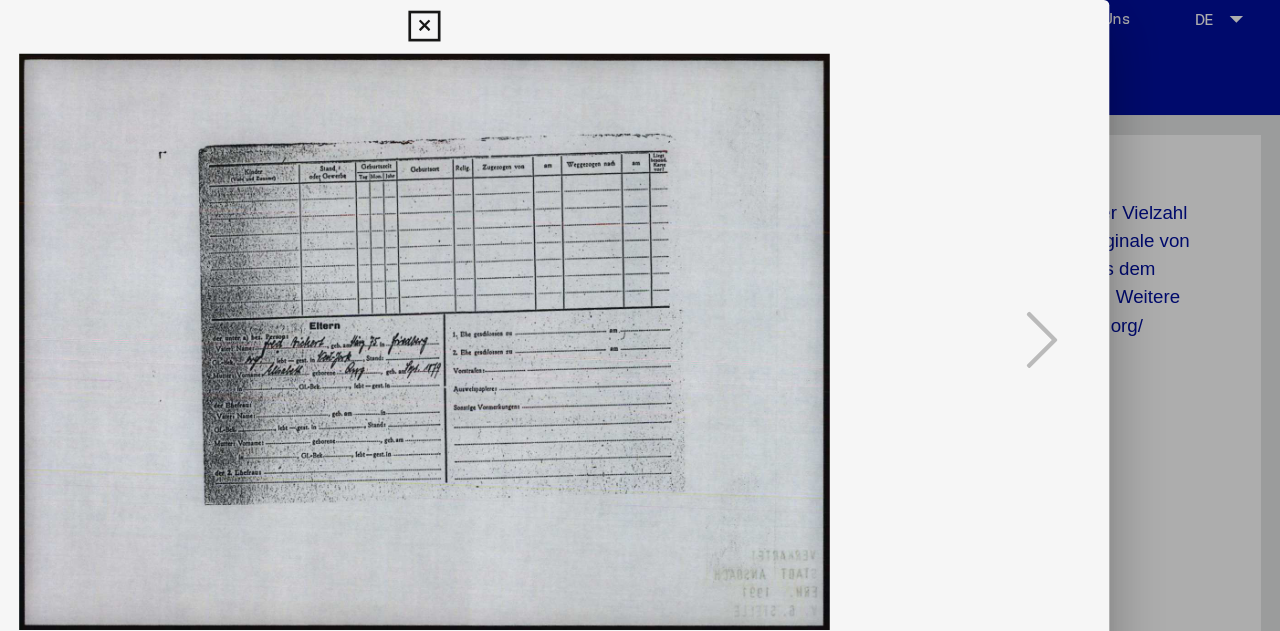 click at bounding box center [639, 30] 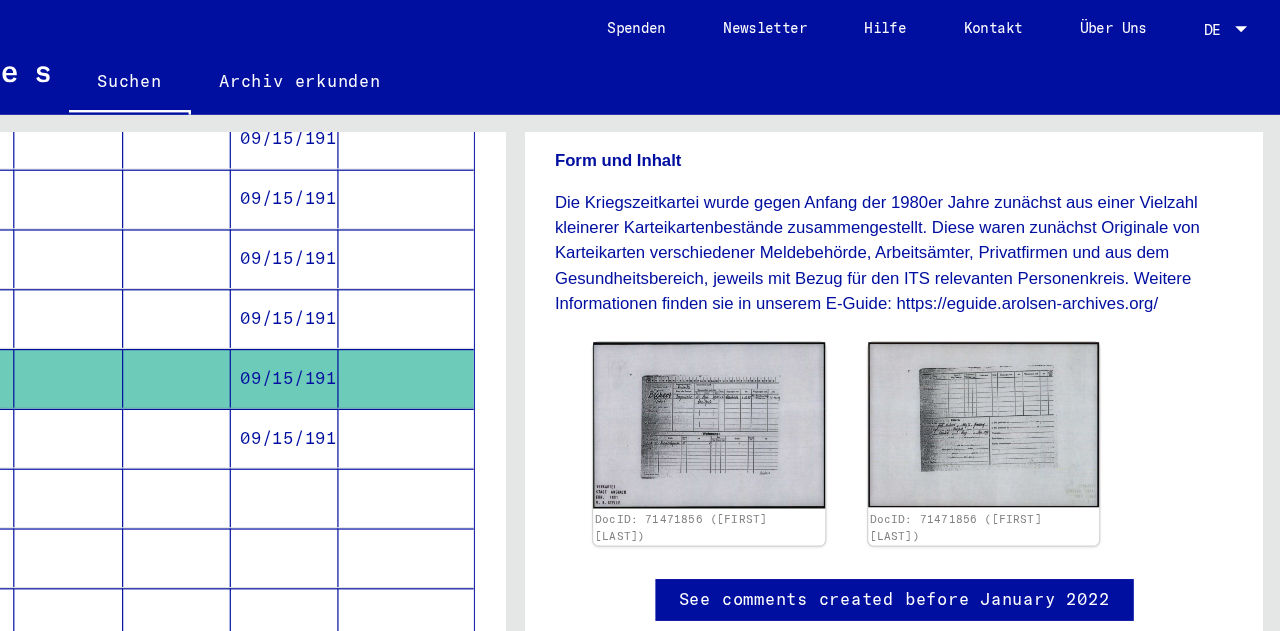 scroll, scrollTop: 388, scrollLeft: 0, axis: vertical 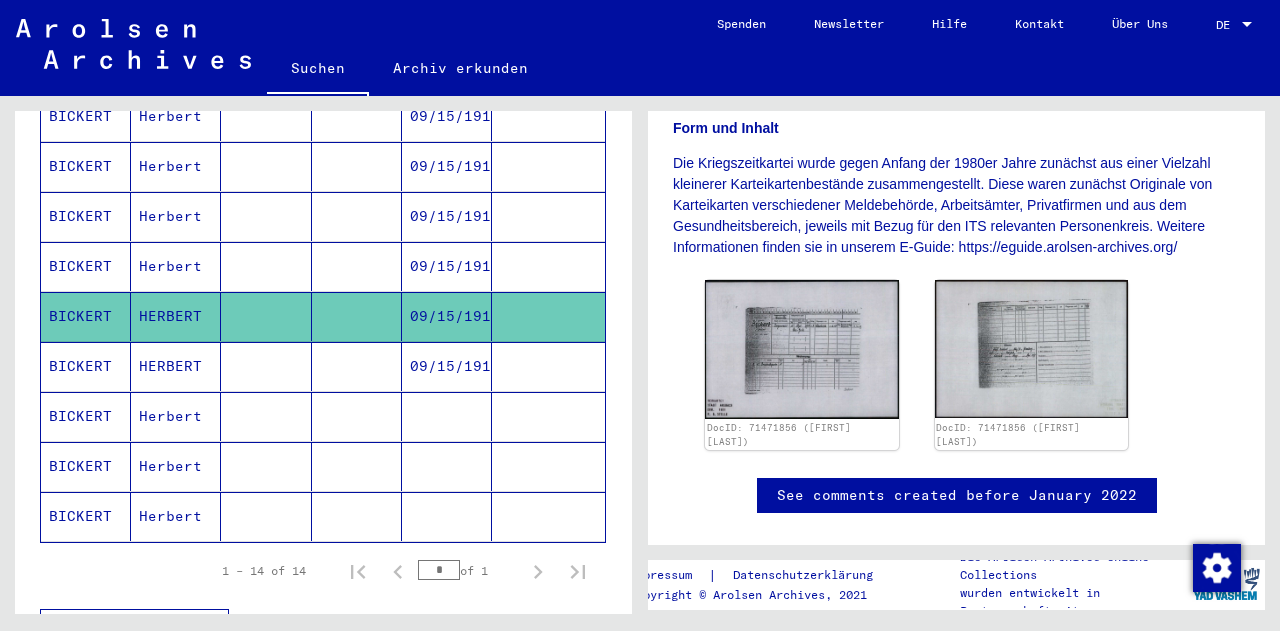 click on "BICKERT" at bounding box center (86, 416) 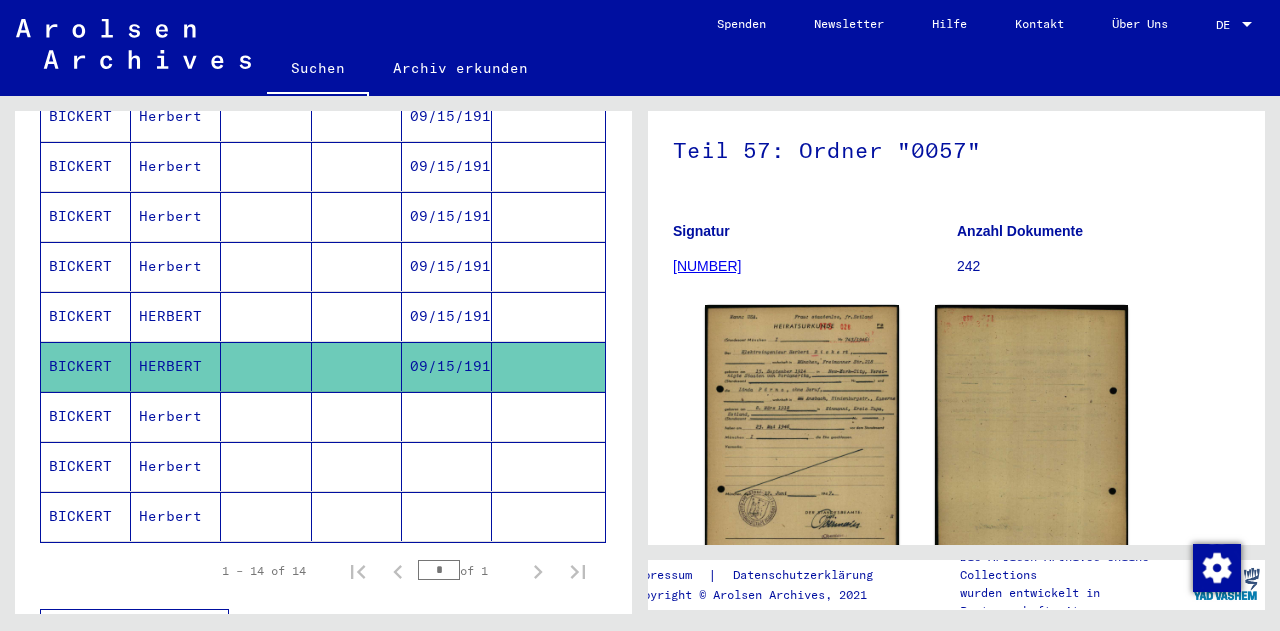 scroll, scrollTop: 245, scrollLeft: 0, axis: vertical 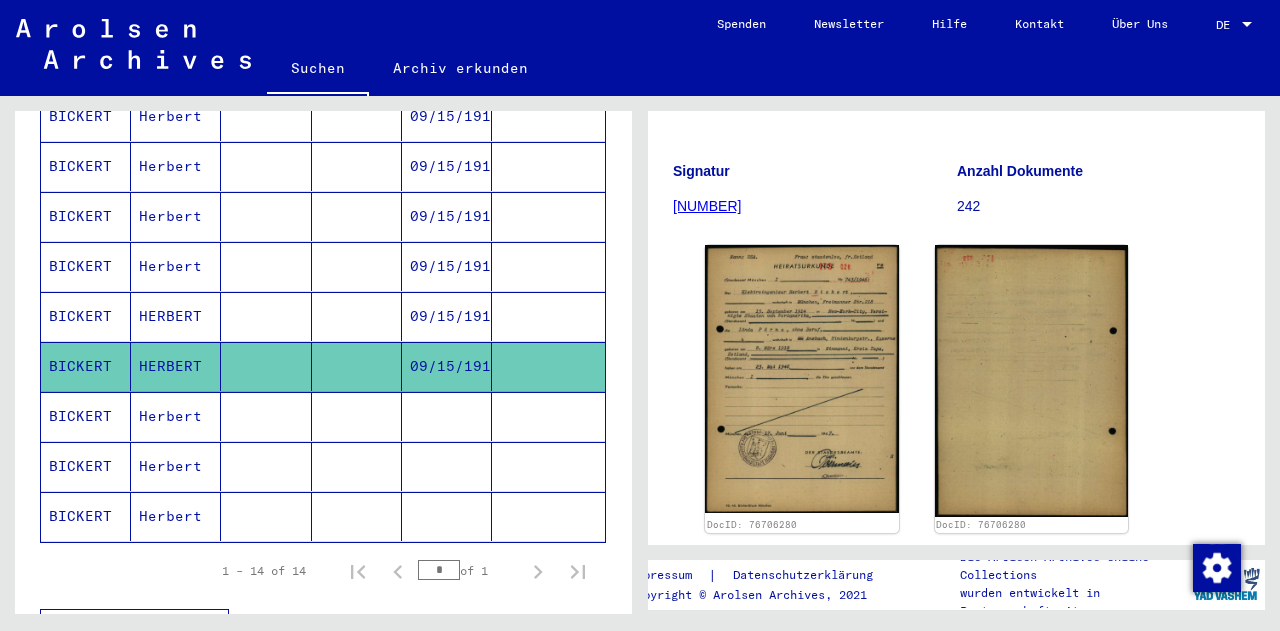 click 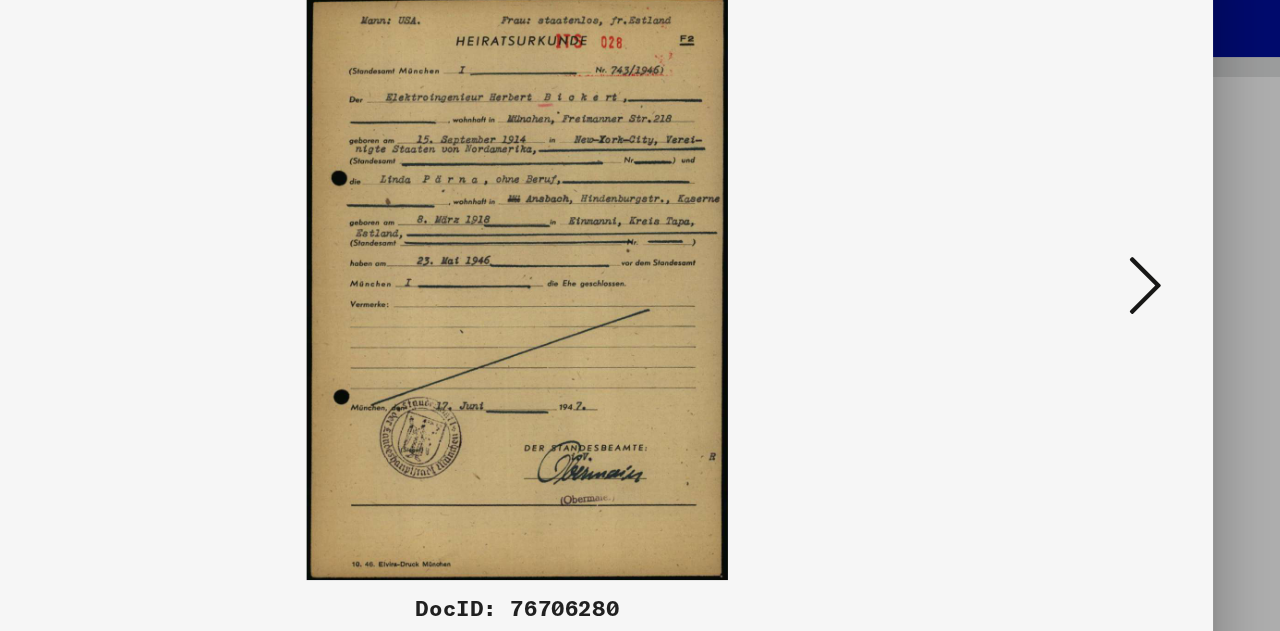 click at bounding box center (1102, 264) 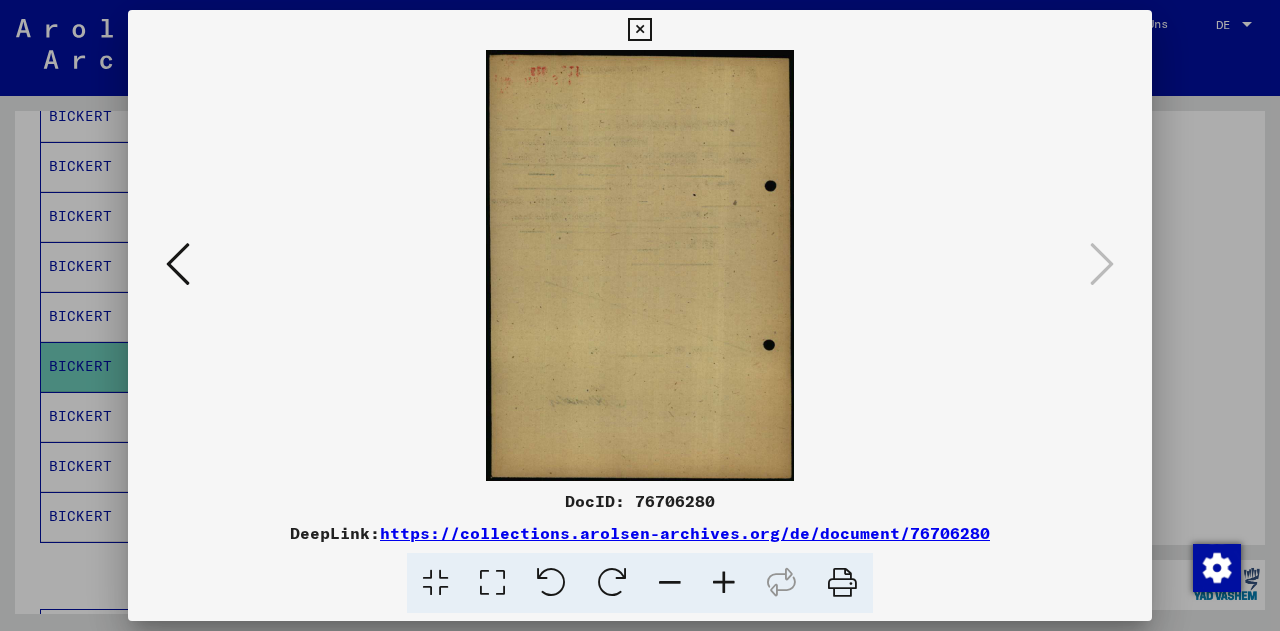 click at bounding box center [639, 30] 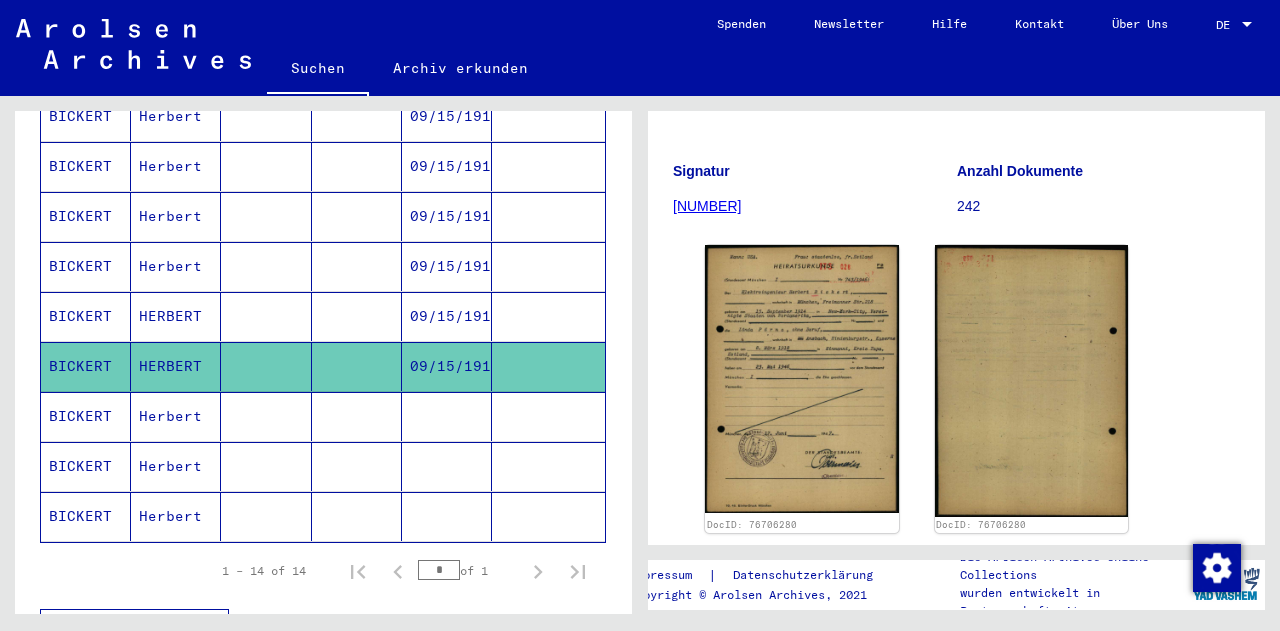 click on "BICKERT" at bounding box center [86, 466] 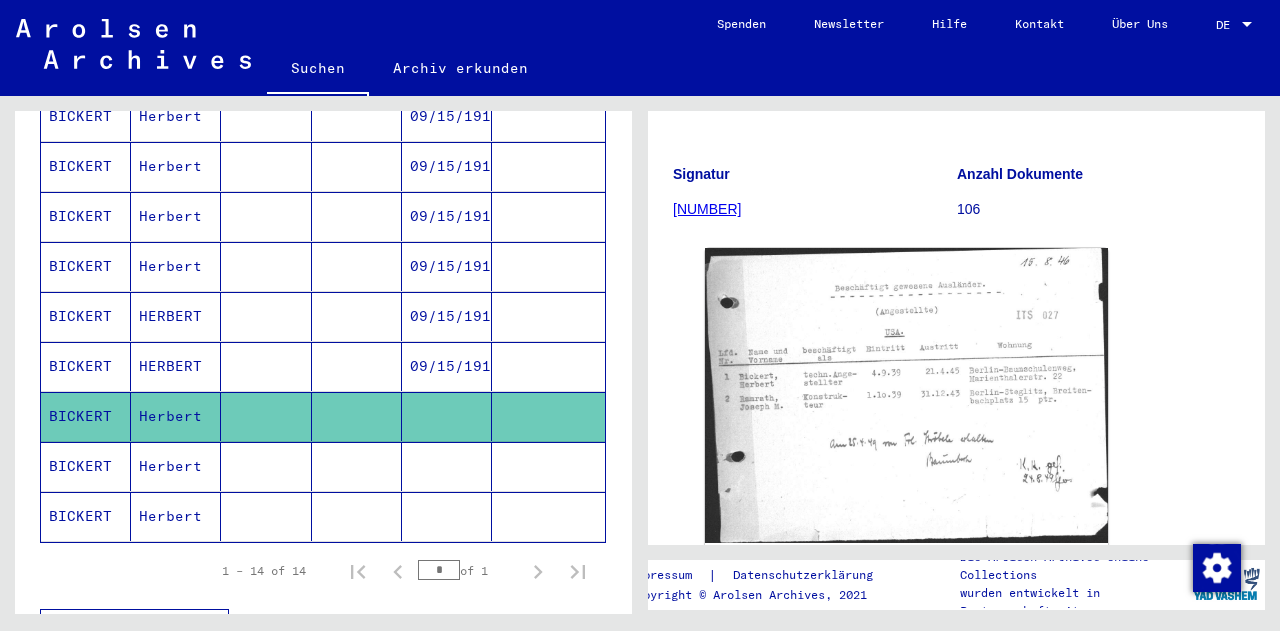 scroll, scrollTop: 222, scrollLeft: 0, axis: vertical 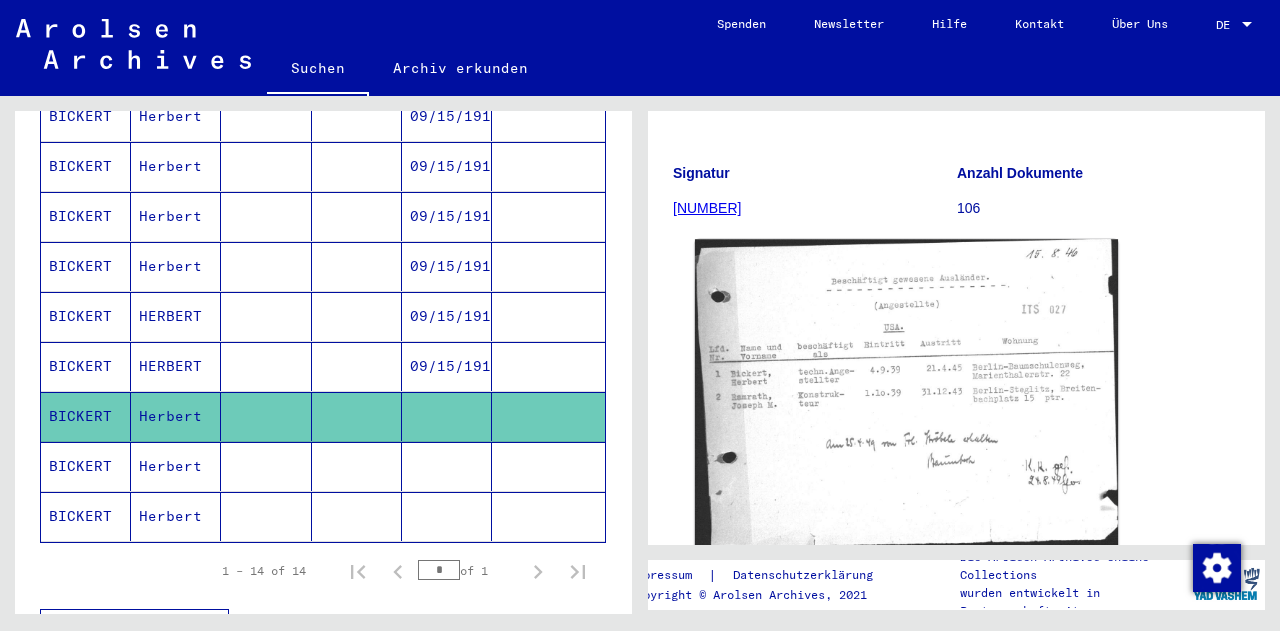 click 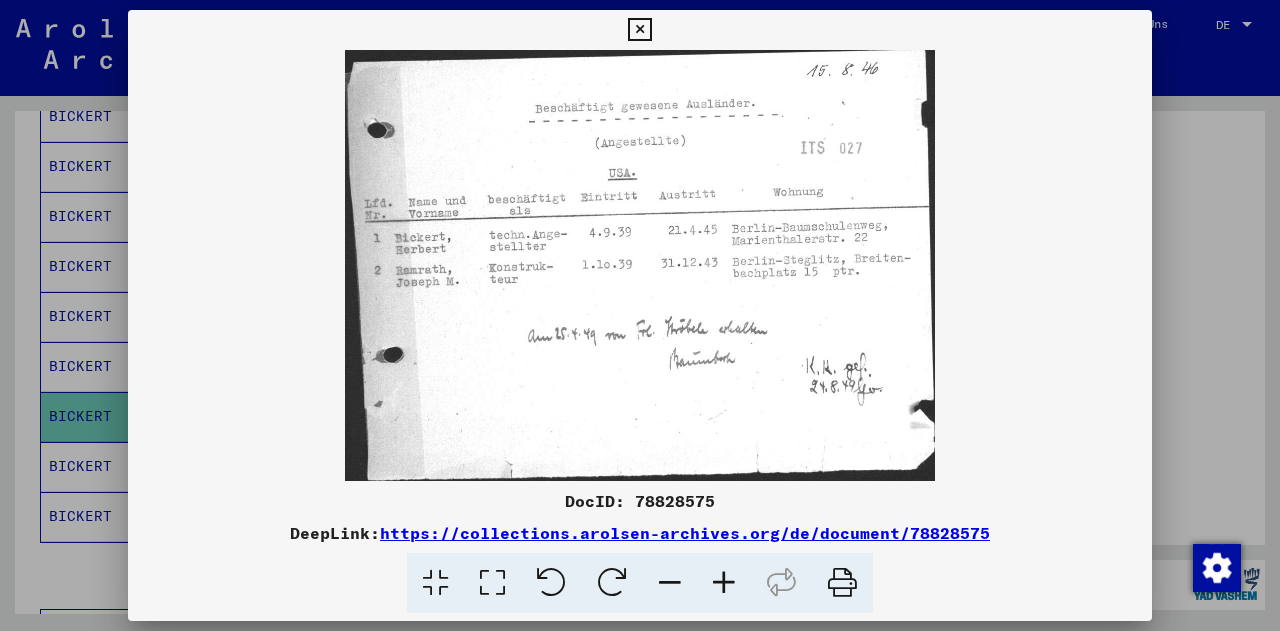 click at bounding box center (640, 315) 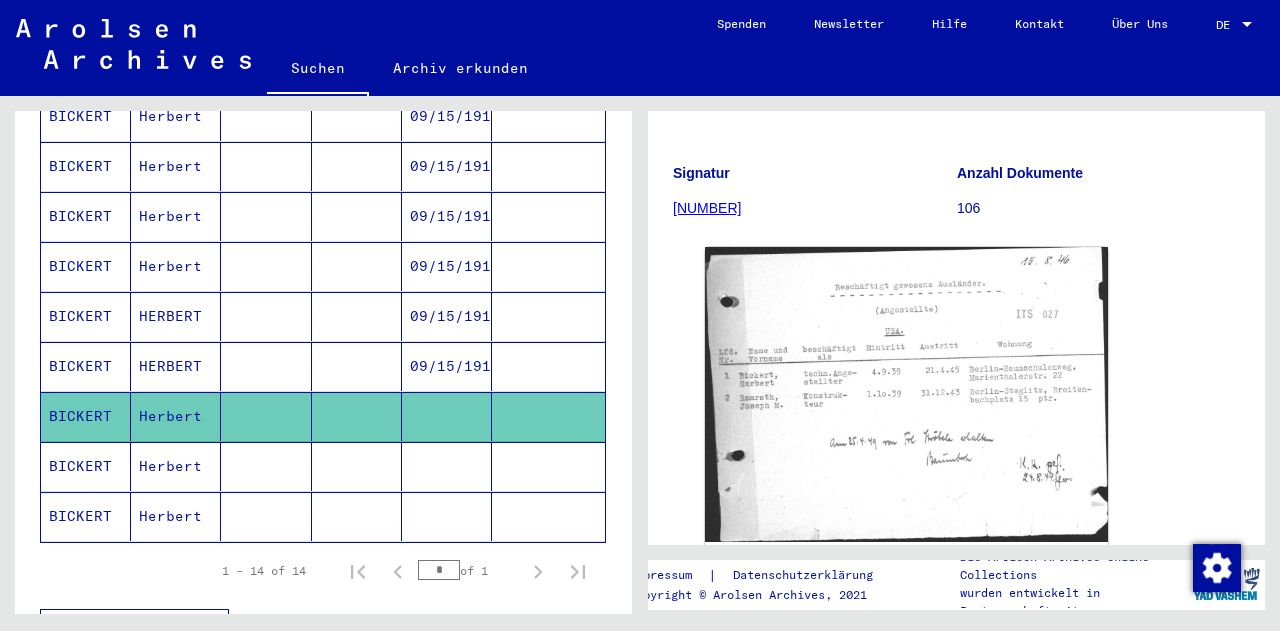 click on "BICKERT" at bounding box center (86, 516) 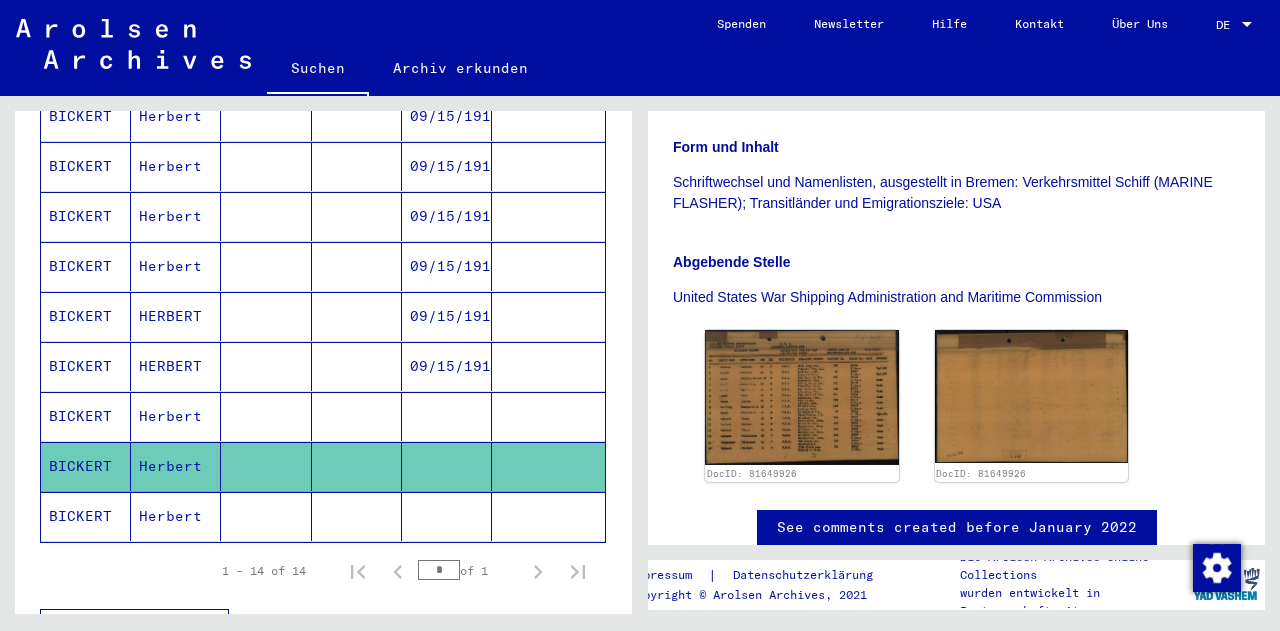 scroll, scrollTop: 407, scrollLeft: 0, axis: vertical 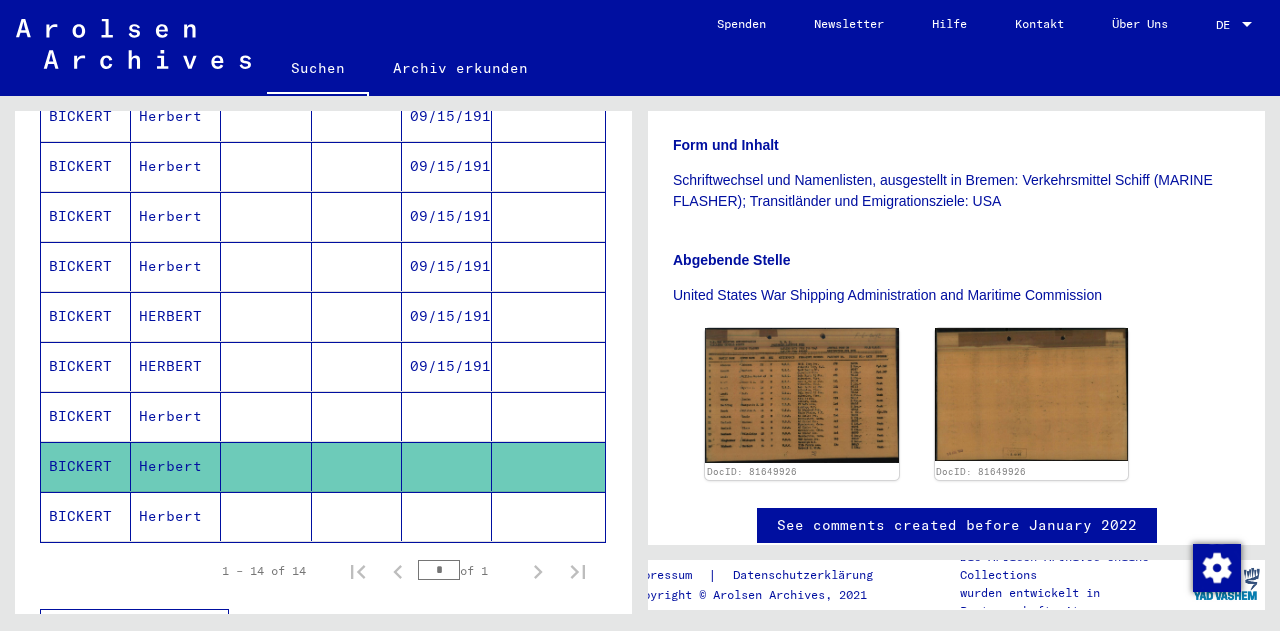 click 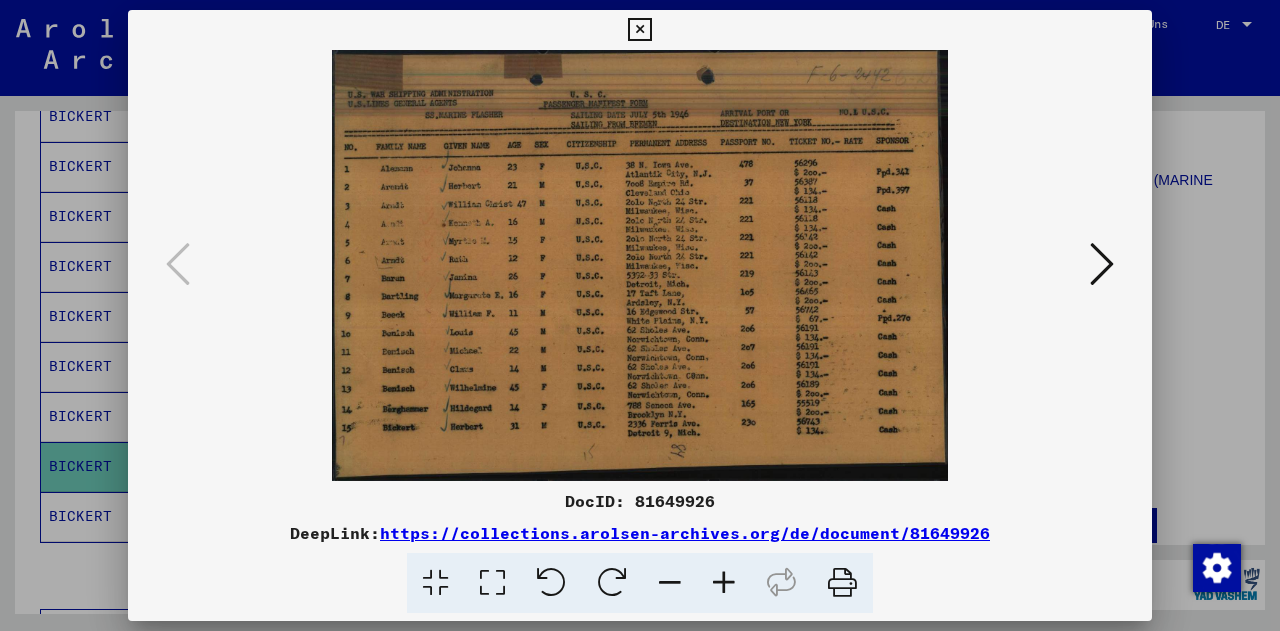 click at bounding box center [1102, 264] 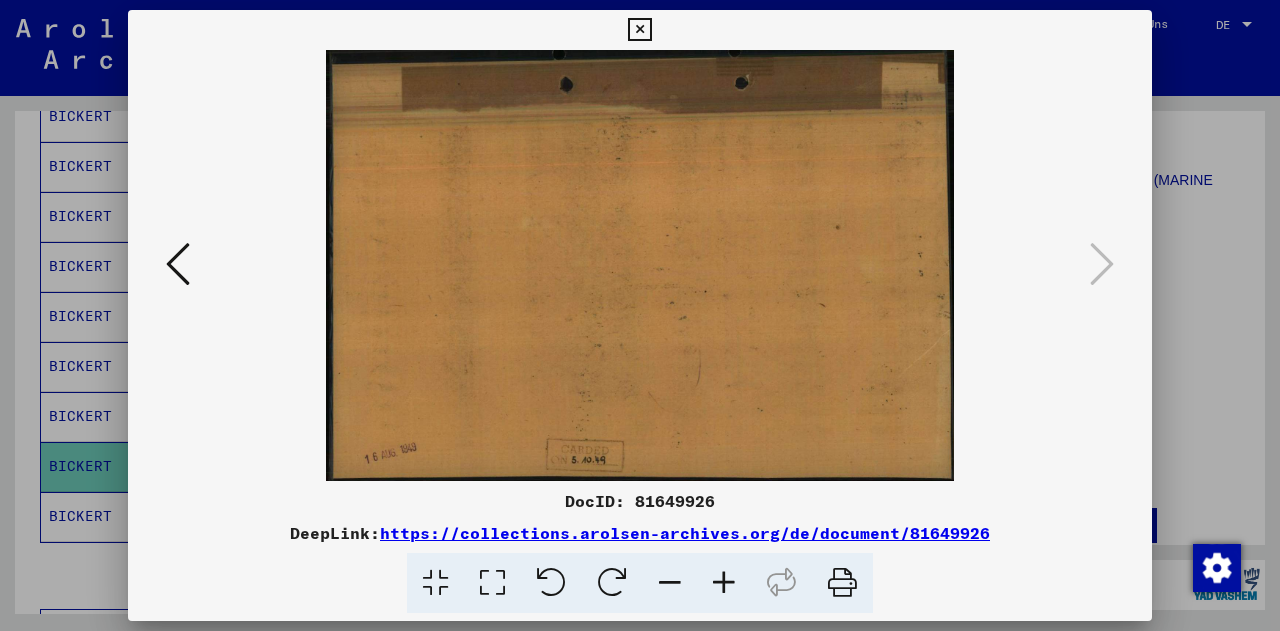 click at bounding box center [178, 264] 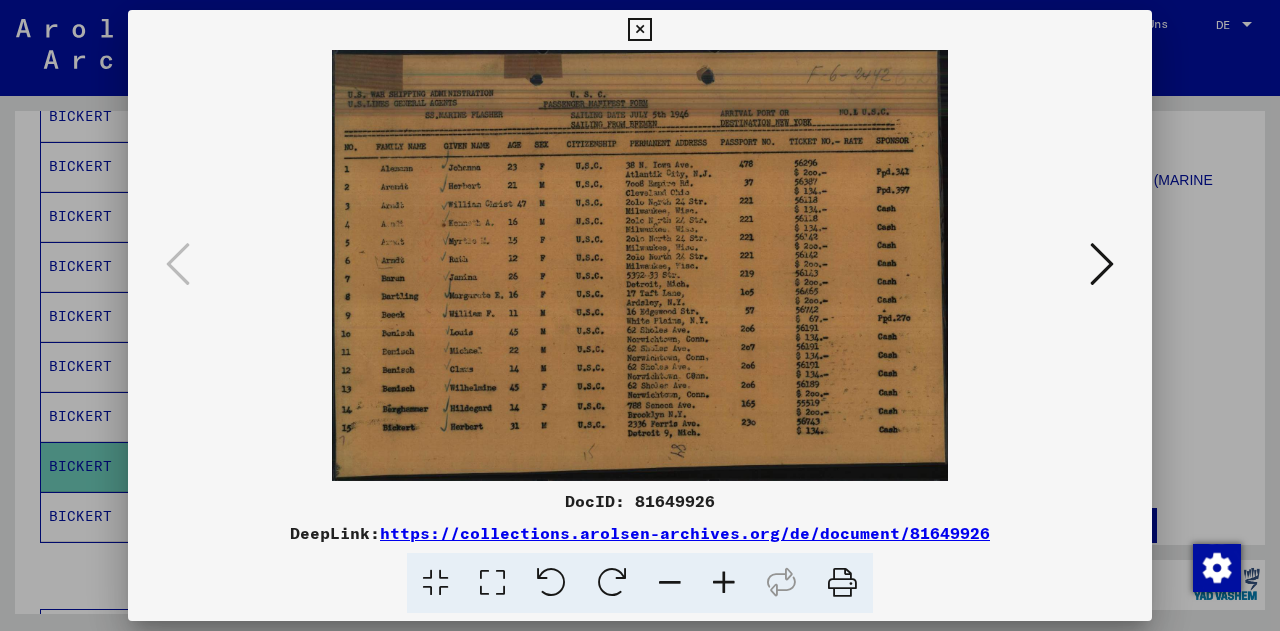 click at bounding box center [640, 315] 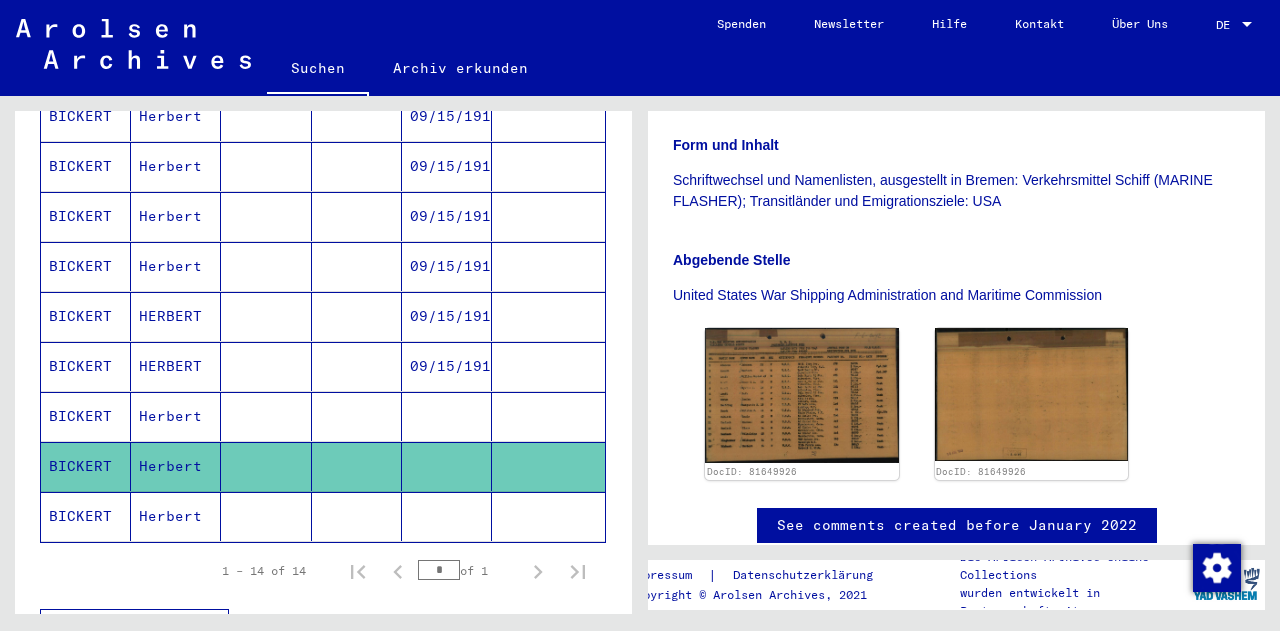 click 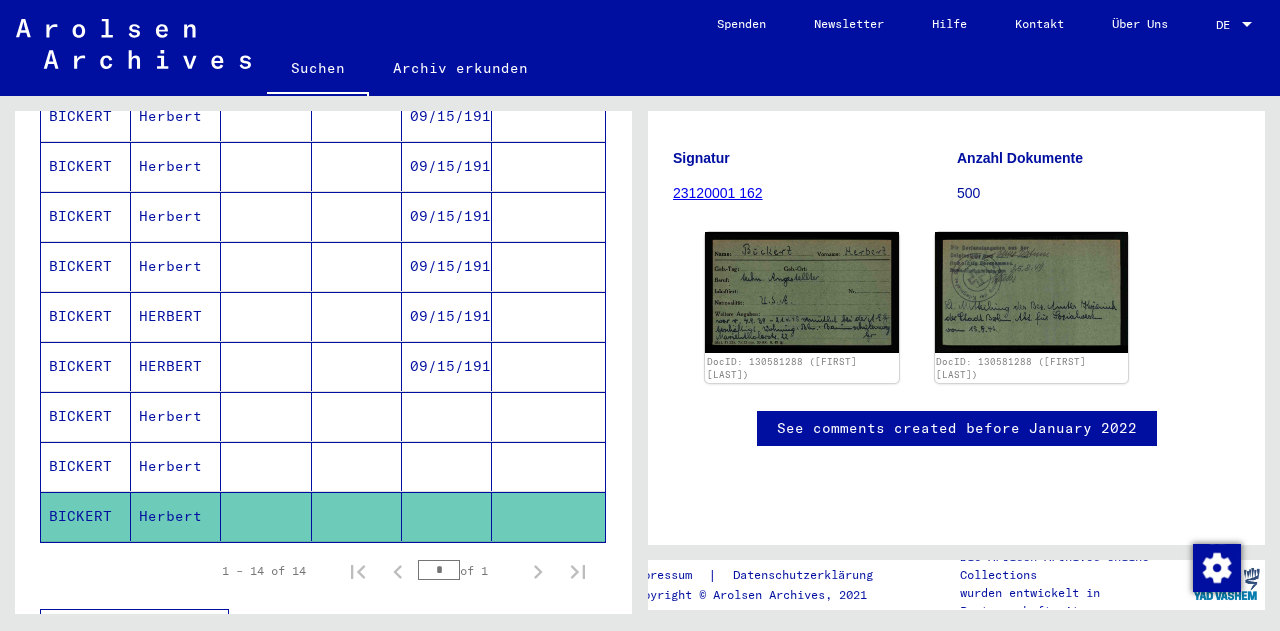 scroll, scrollTop: 240, scrollLeft: 0, axis: vertical 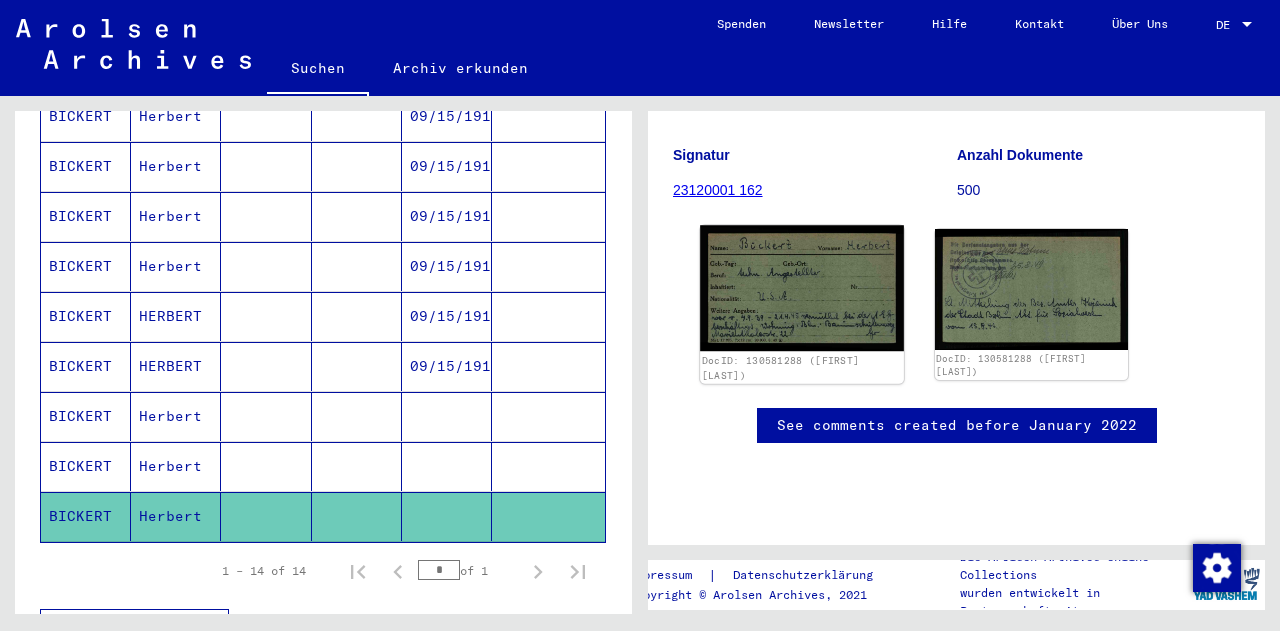 click 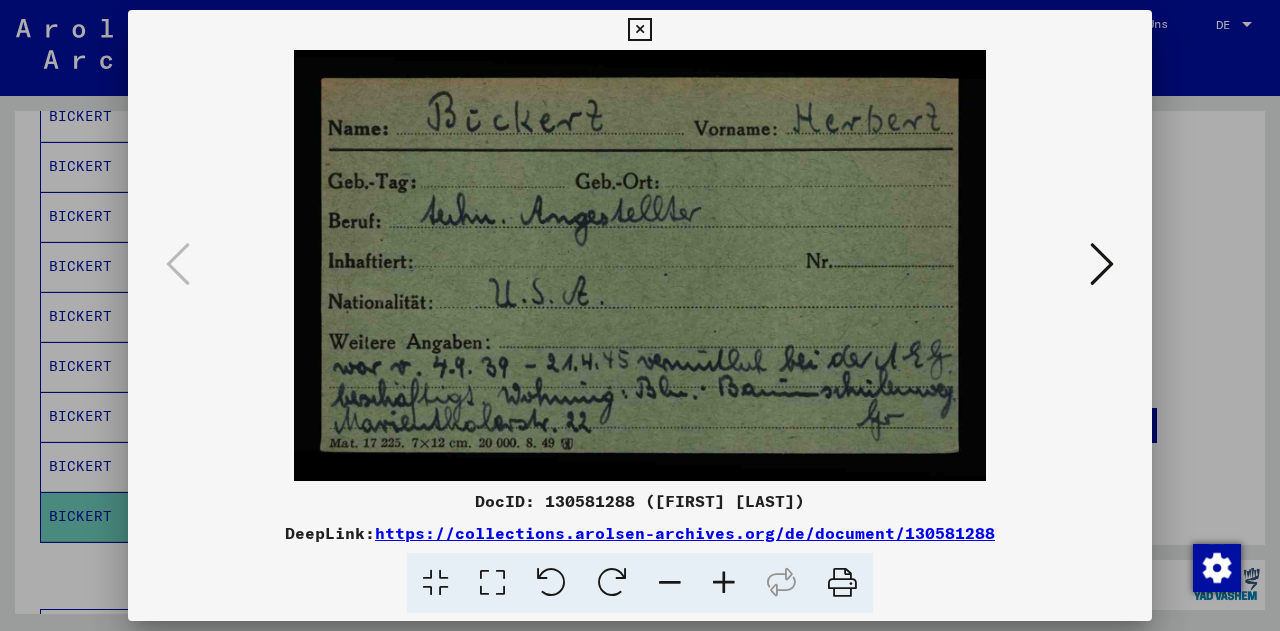 click at bounding box center [1102, 265] 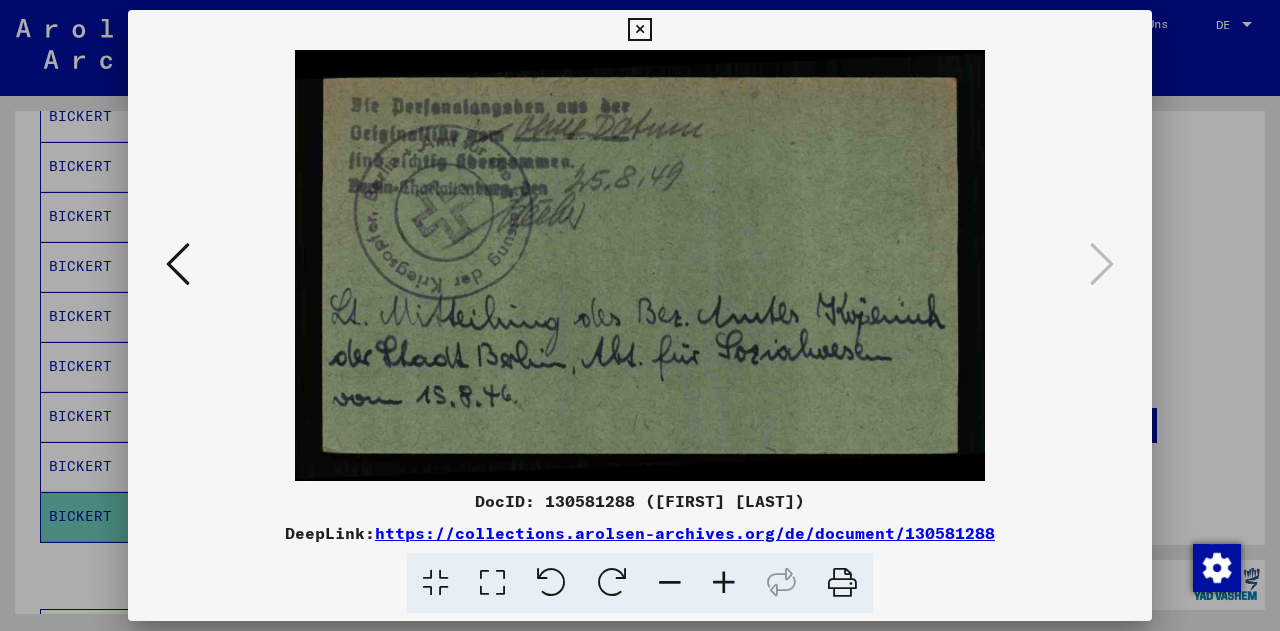 click at bounding box center [178, 265] 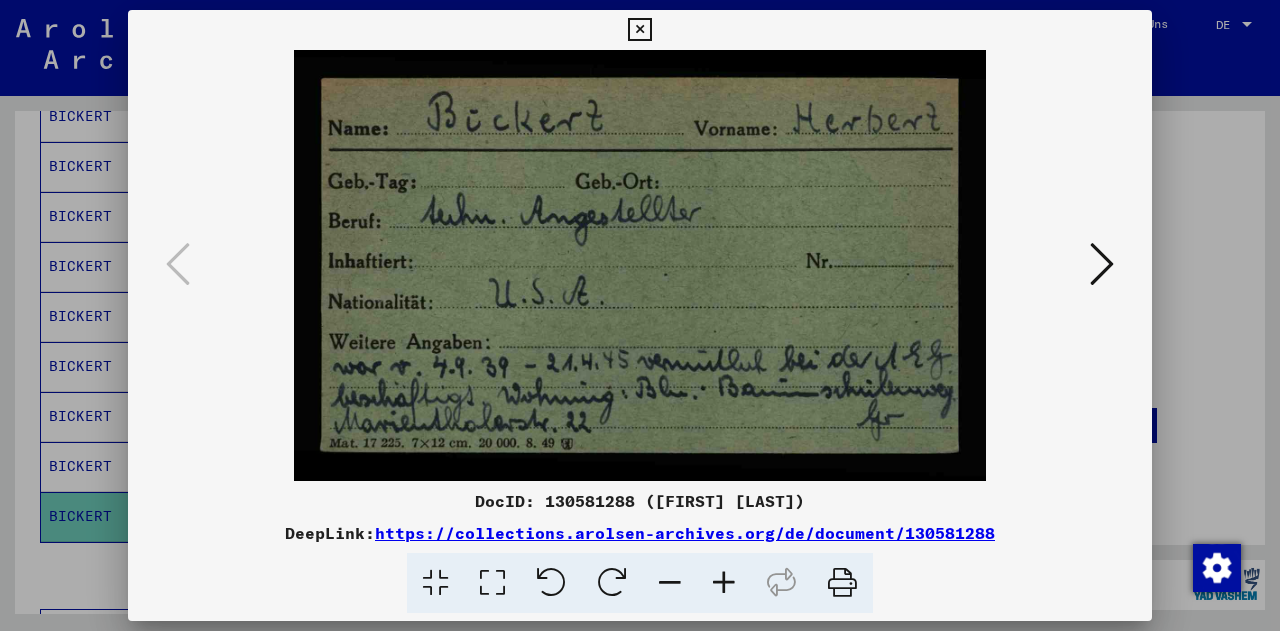 click at bounding box center [640, 315] 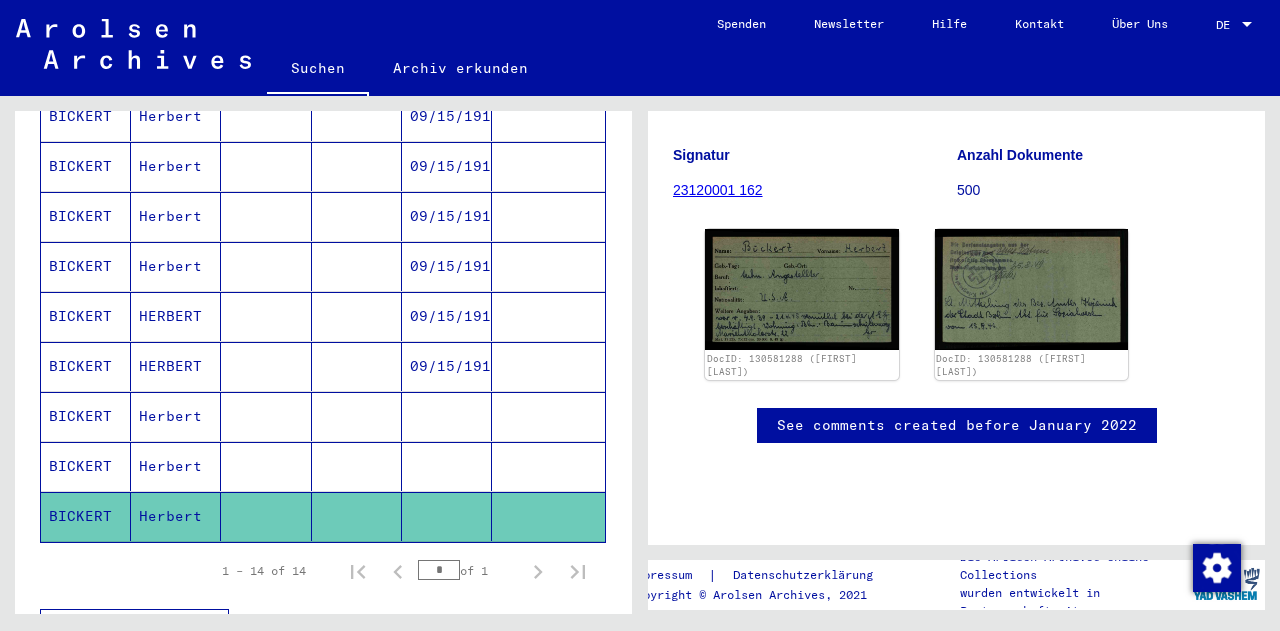 click on "**********" 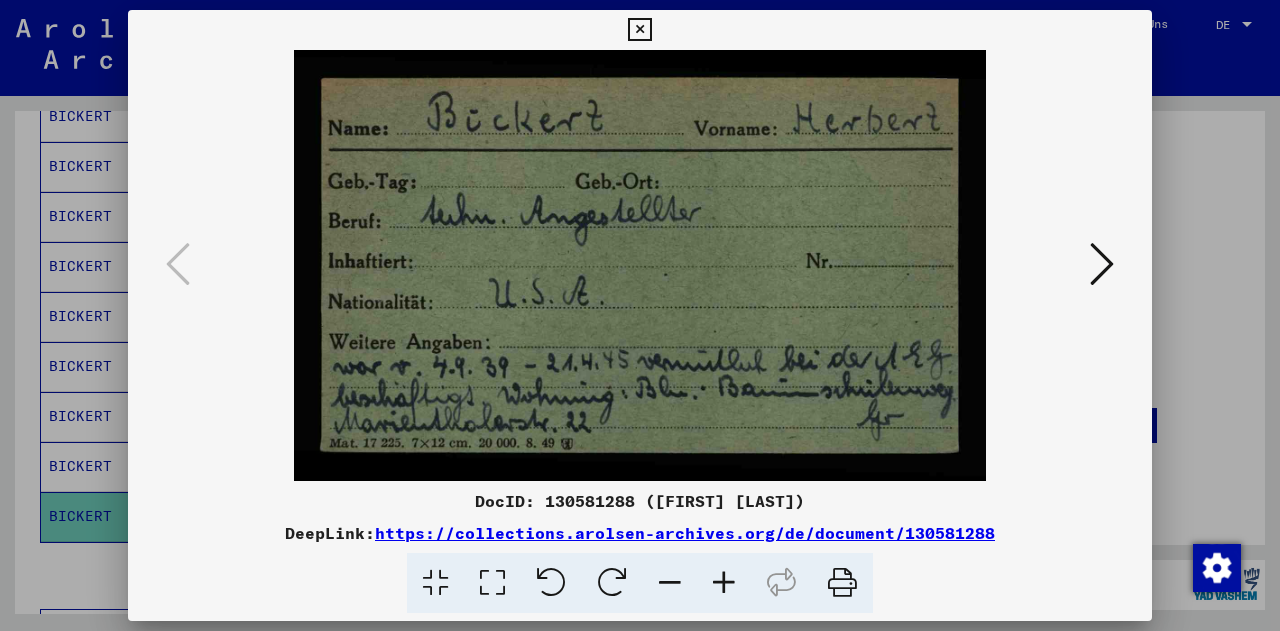 click at bounding box center (640, 265) 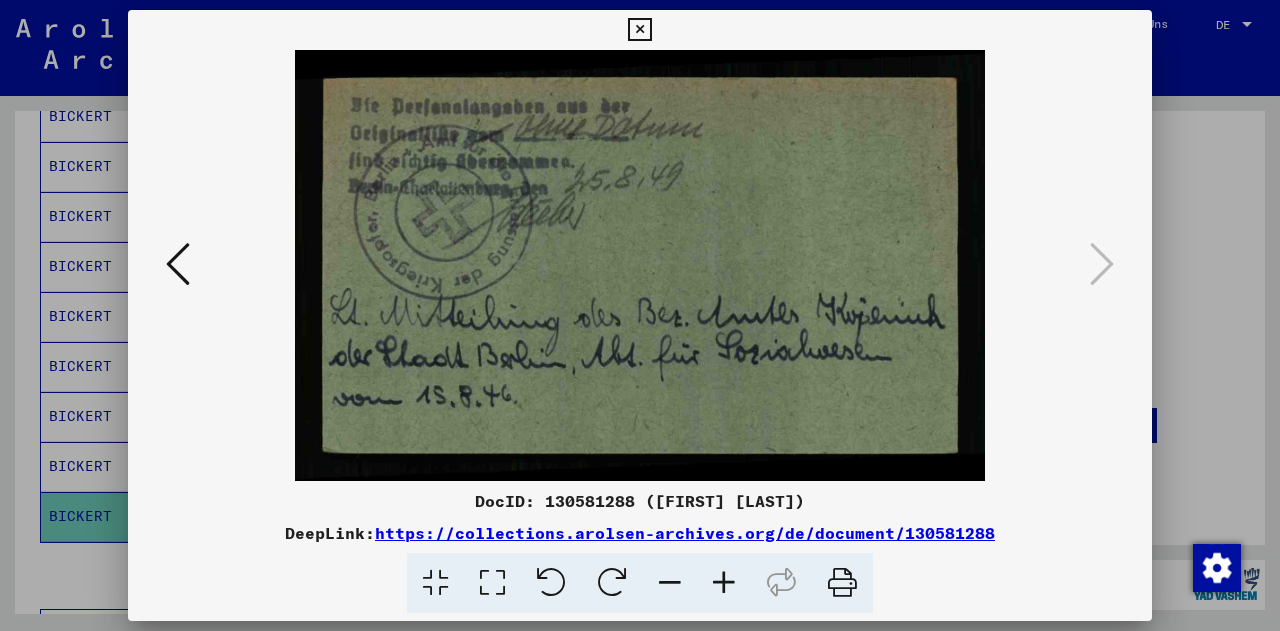 click at bounding box center [178, 264] 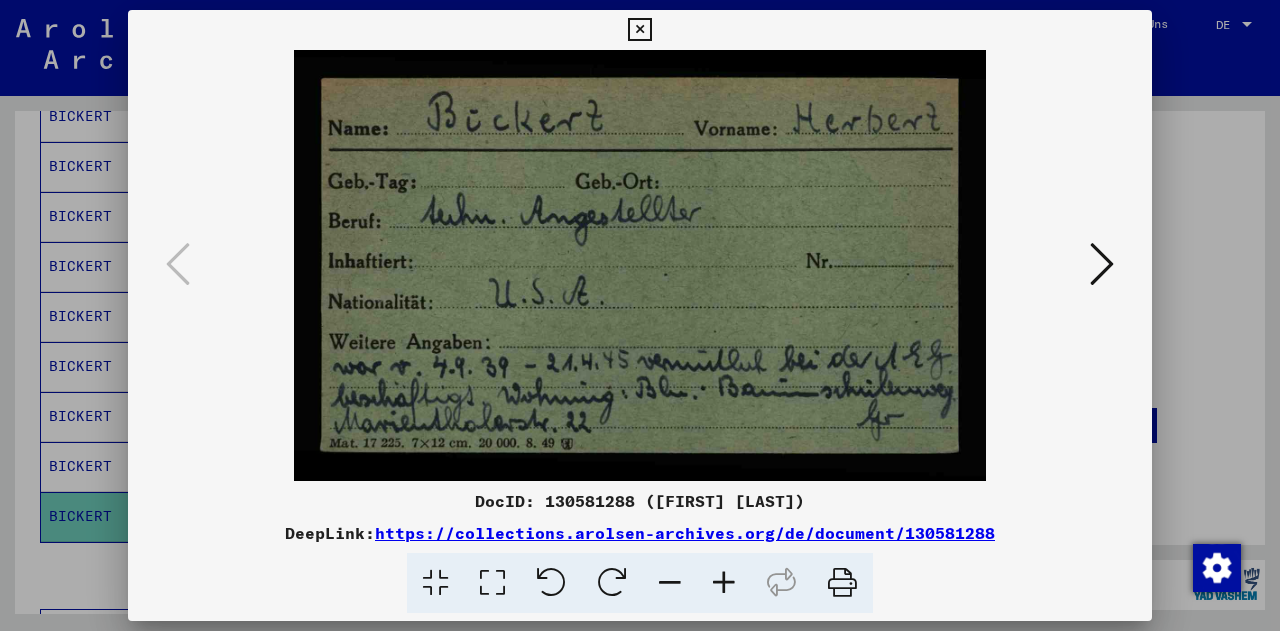click at bounding box center [639, 30] 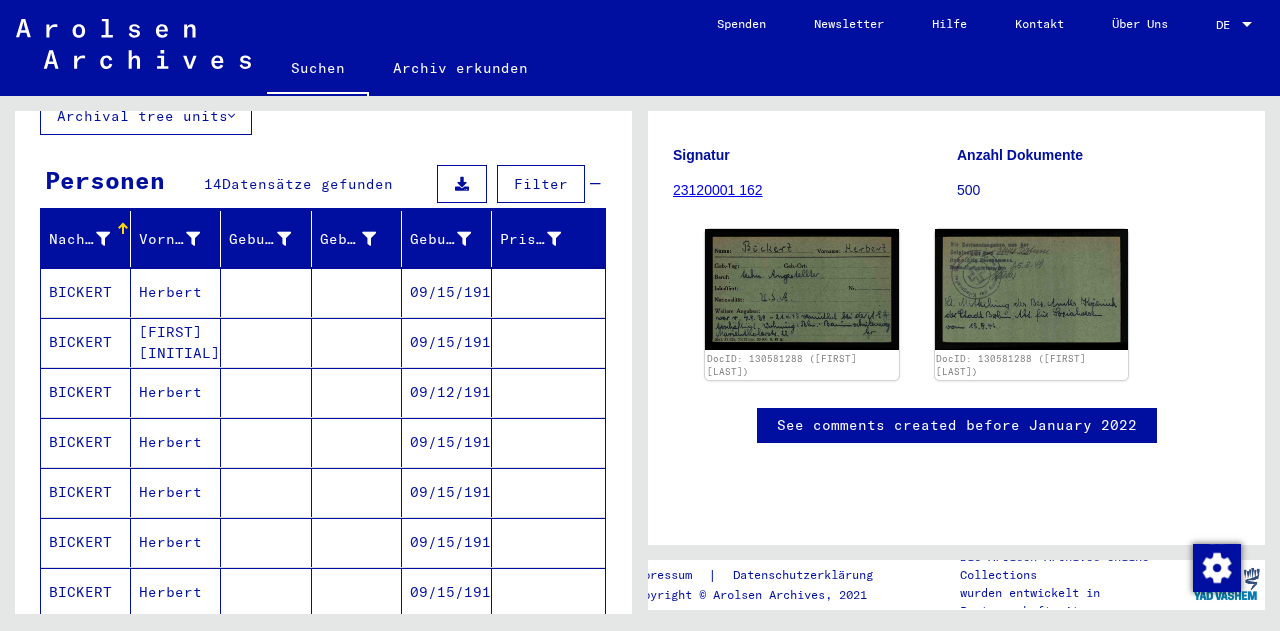 scroll, scrollTop: 0, scrollLeft: 0, axis: both 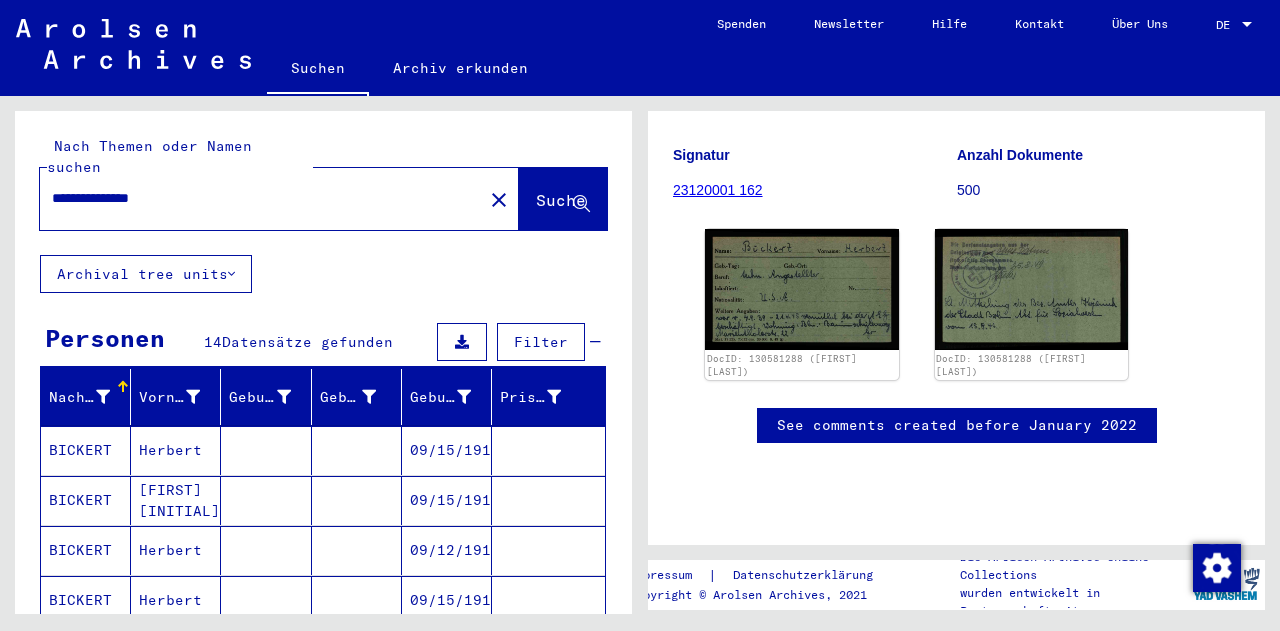 click on "See comments created before January 2022" 